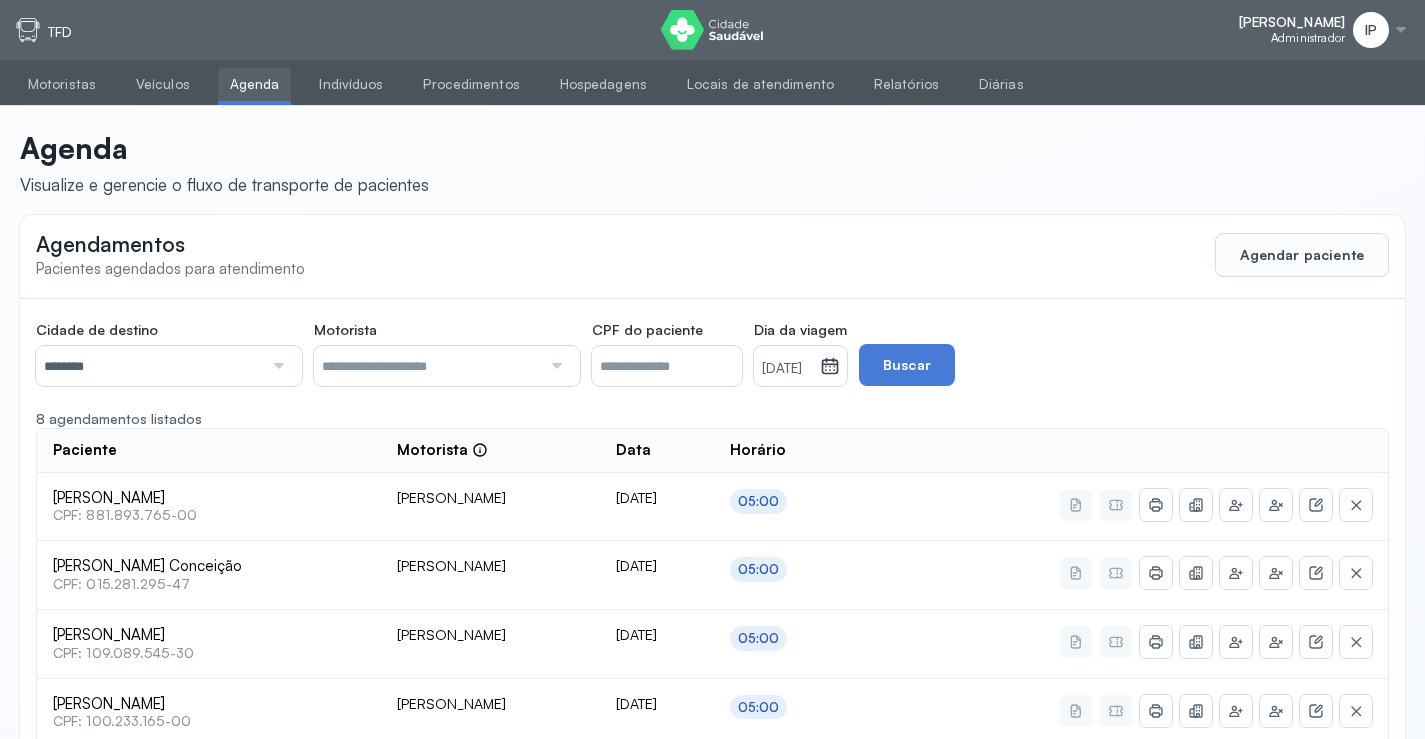 scroll, scrollTop: 0, scrollLeft: 0, axis: both 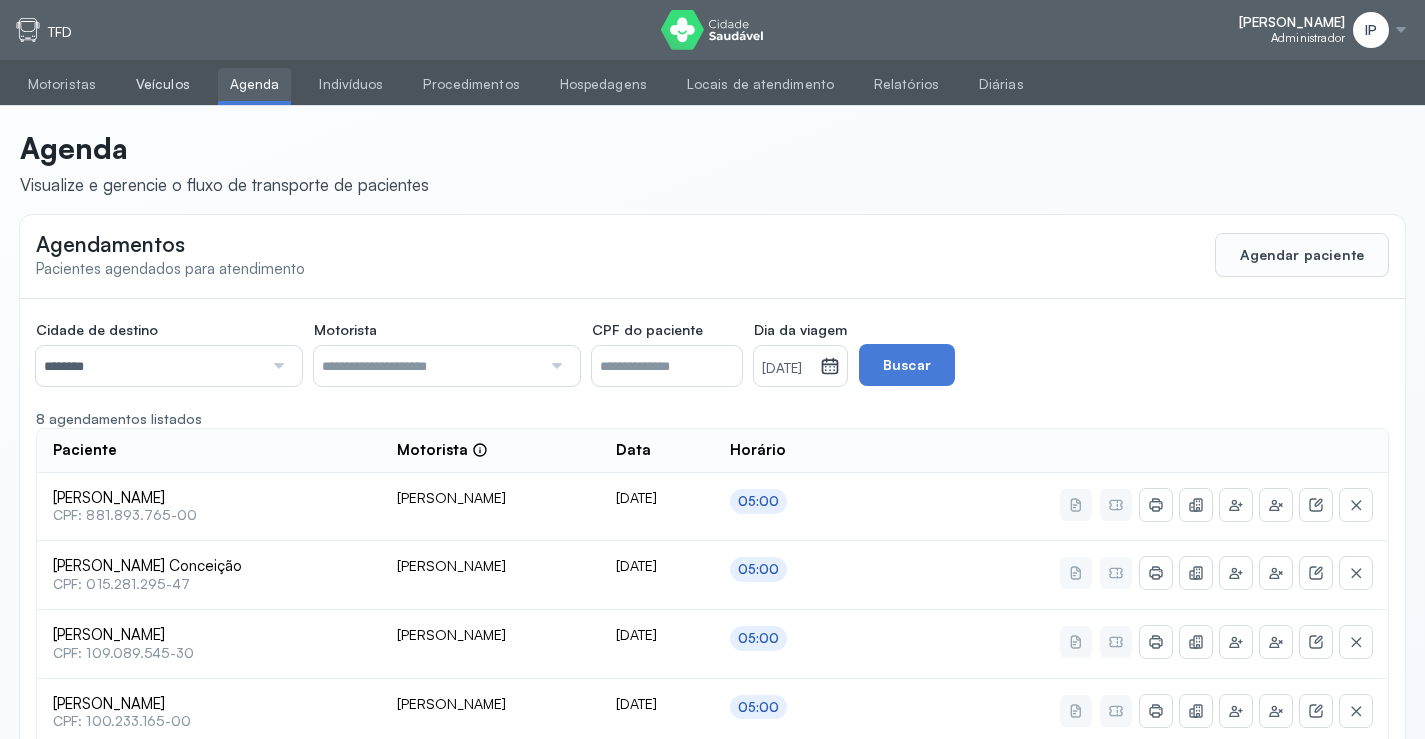 click on "Veículos" at bounding box center (163, 84) 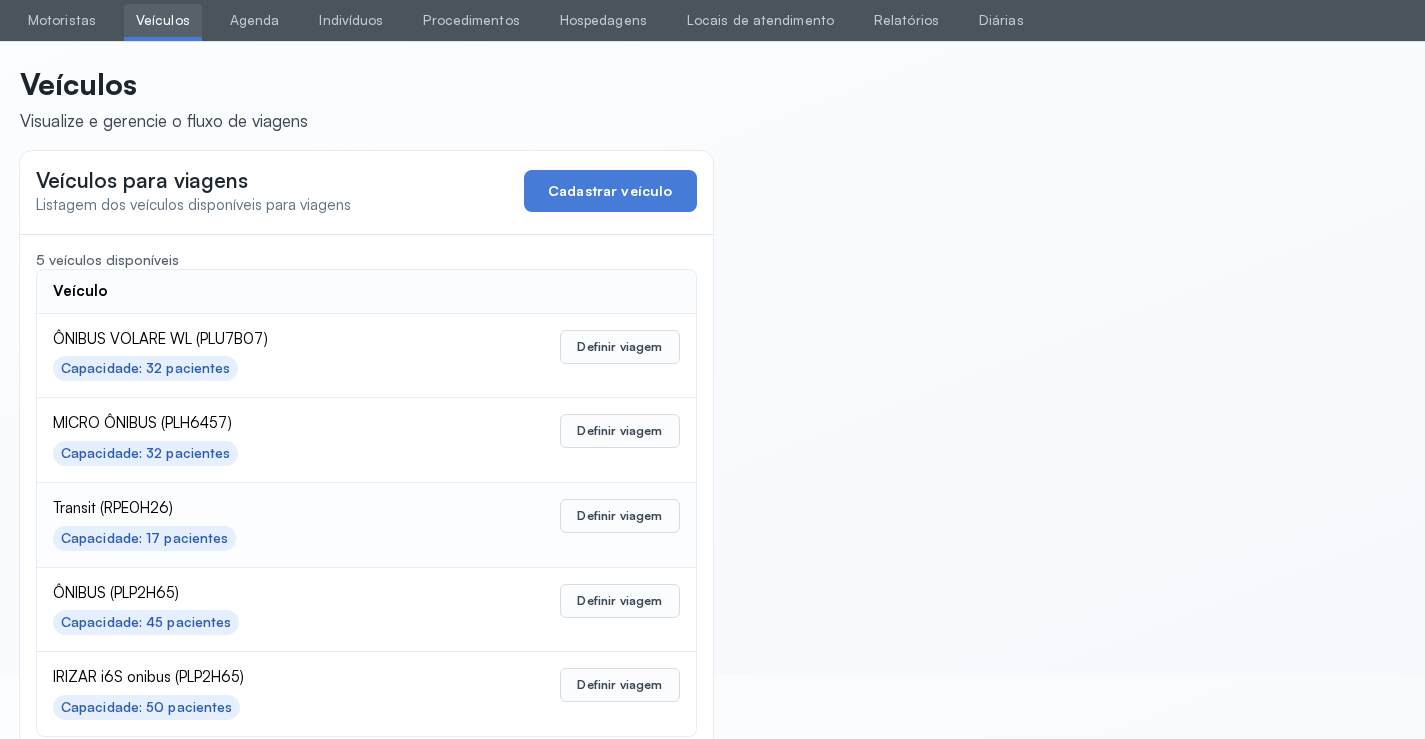 scroll, scrollTop: 98, scrollLeft: 0, axis: vertical 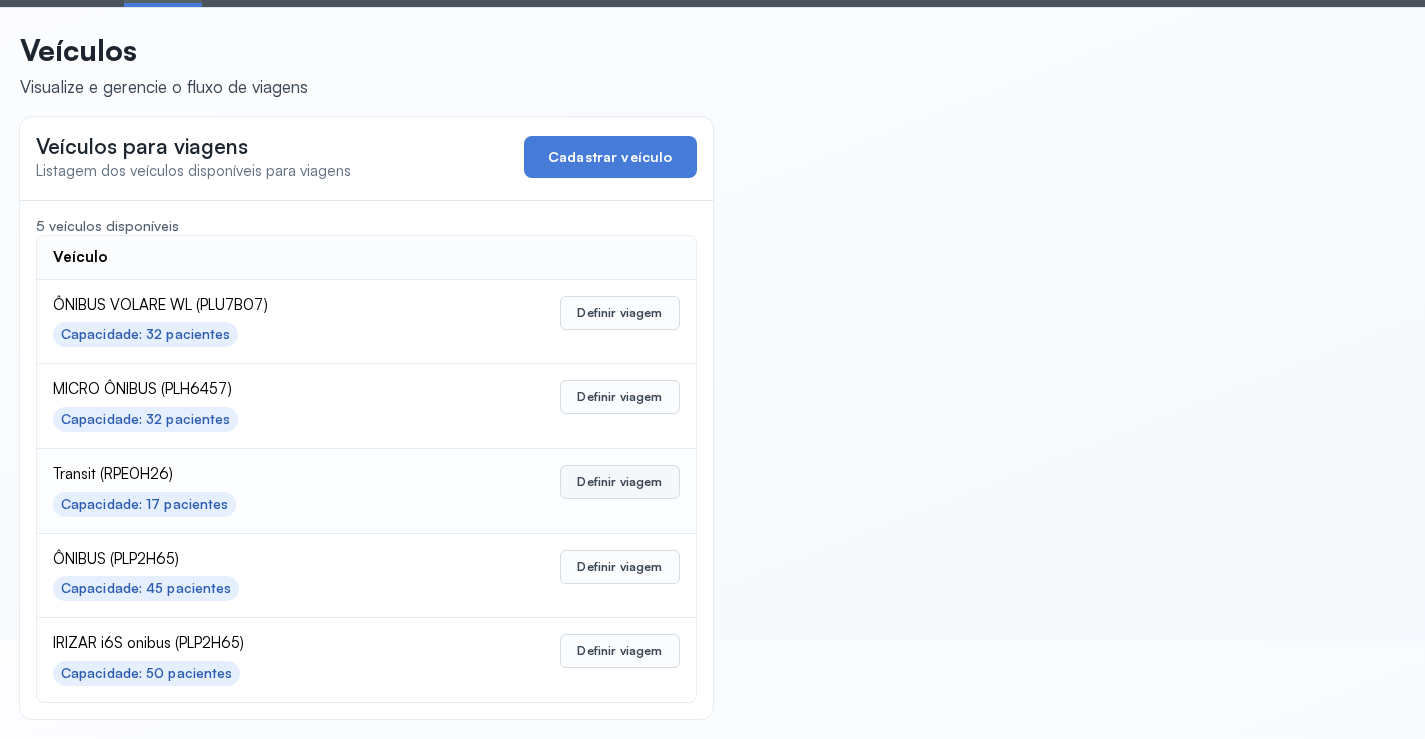 click on "Definir viagem" at bounding box center (619, 482) 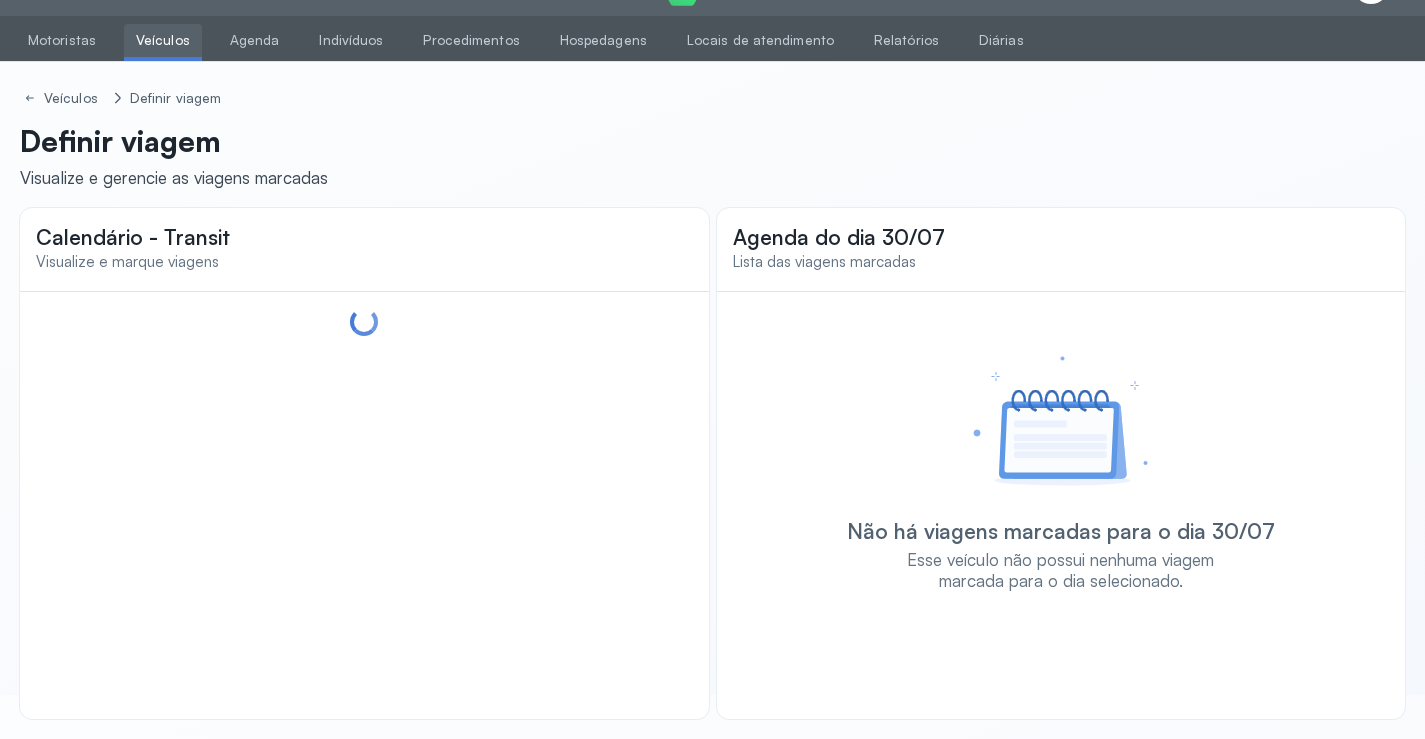 scroll, scrollTop: 47, scrollLeft: 0, axis: vertical 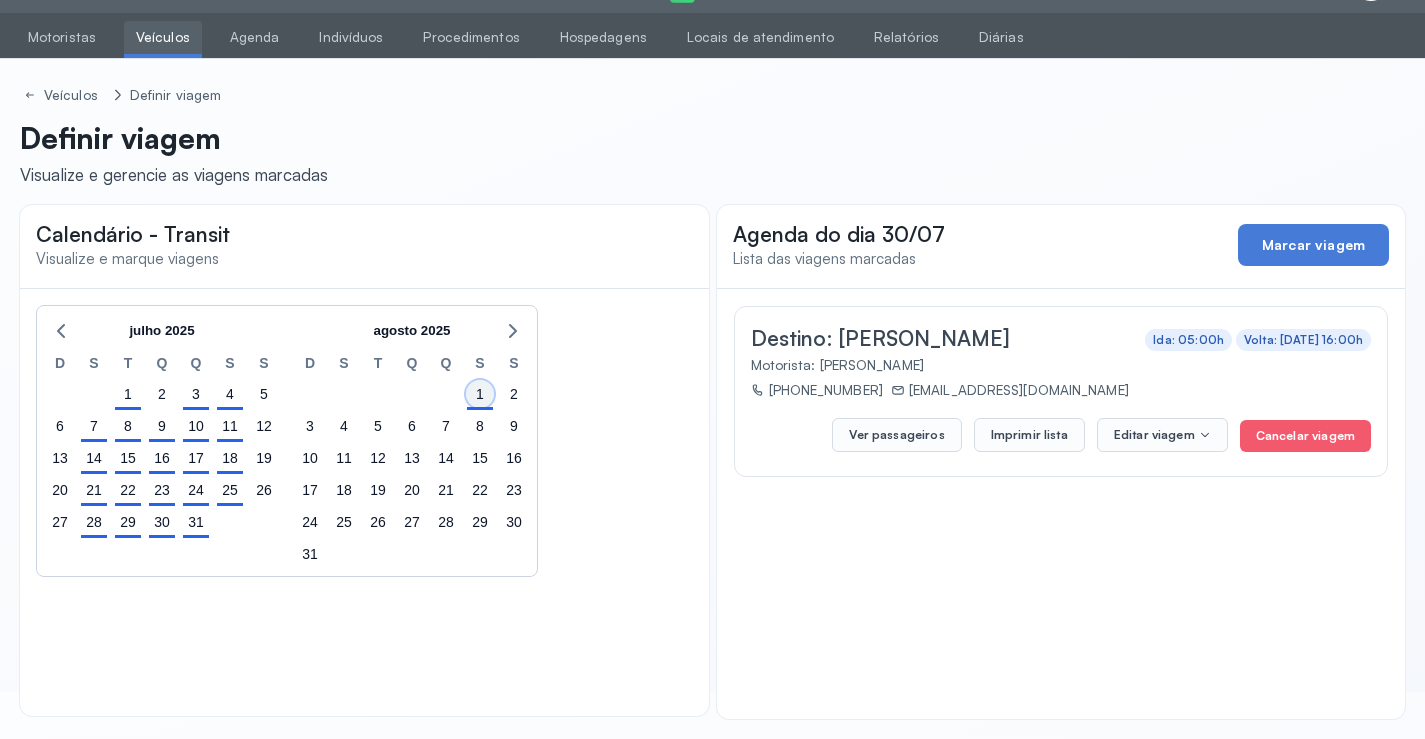 drag, startPoint x: 476, startPoint y: 395, endPoint x: 548, endPoint y: 376, distance: 74.46476 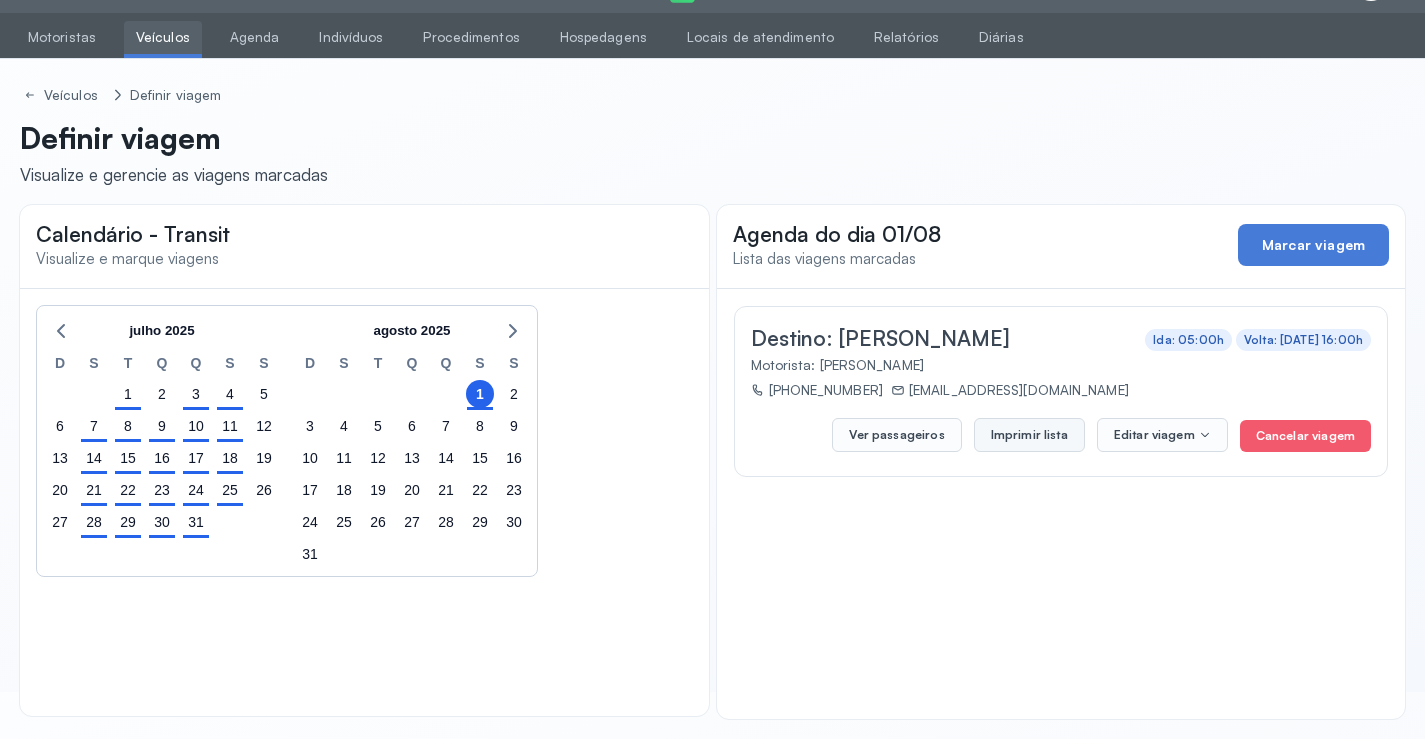 click on "Imprimir lista" at bounding box center [1029, 435] 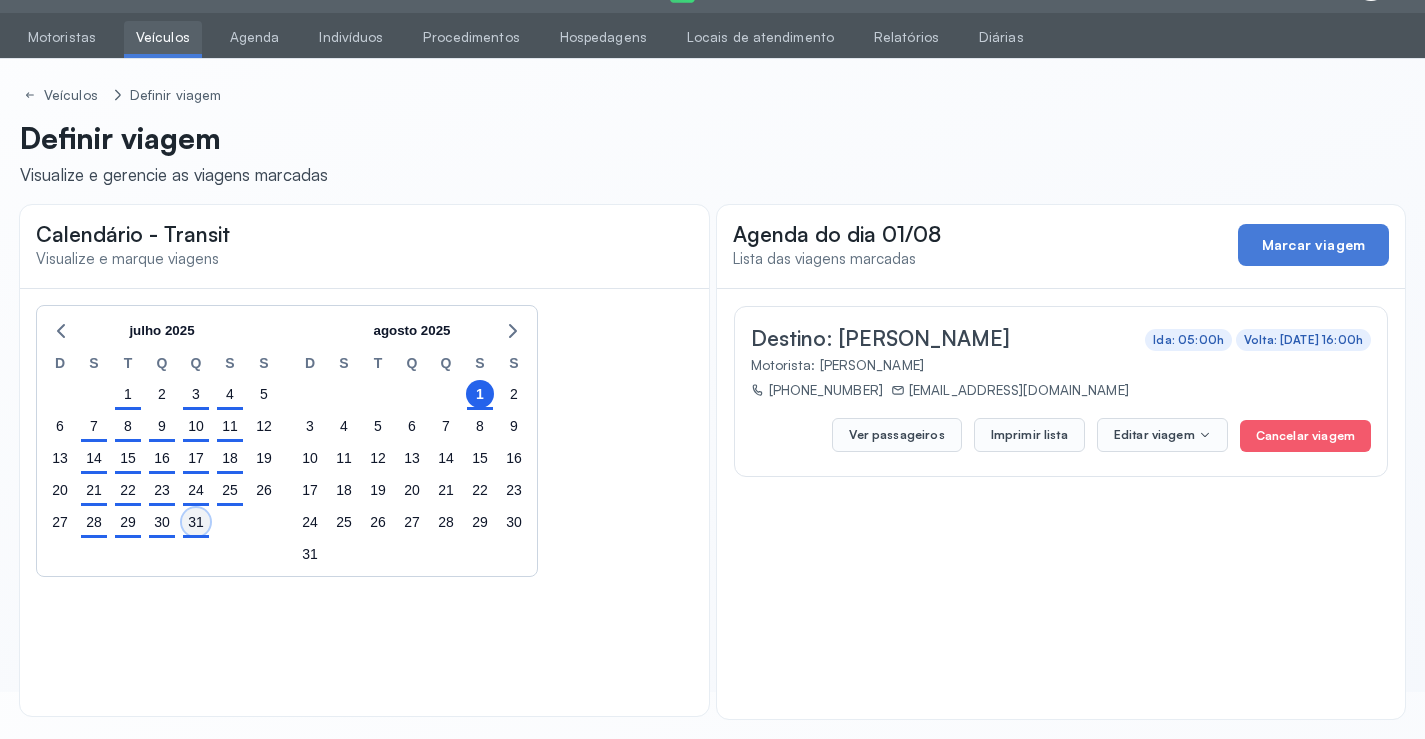 click on "31" 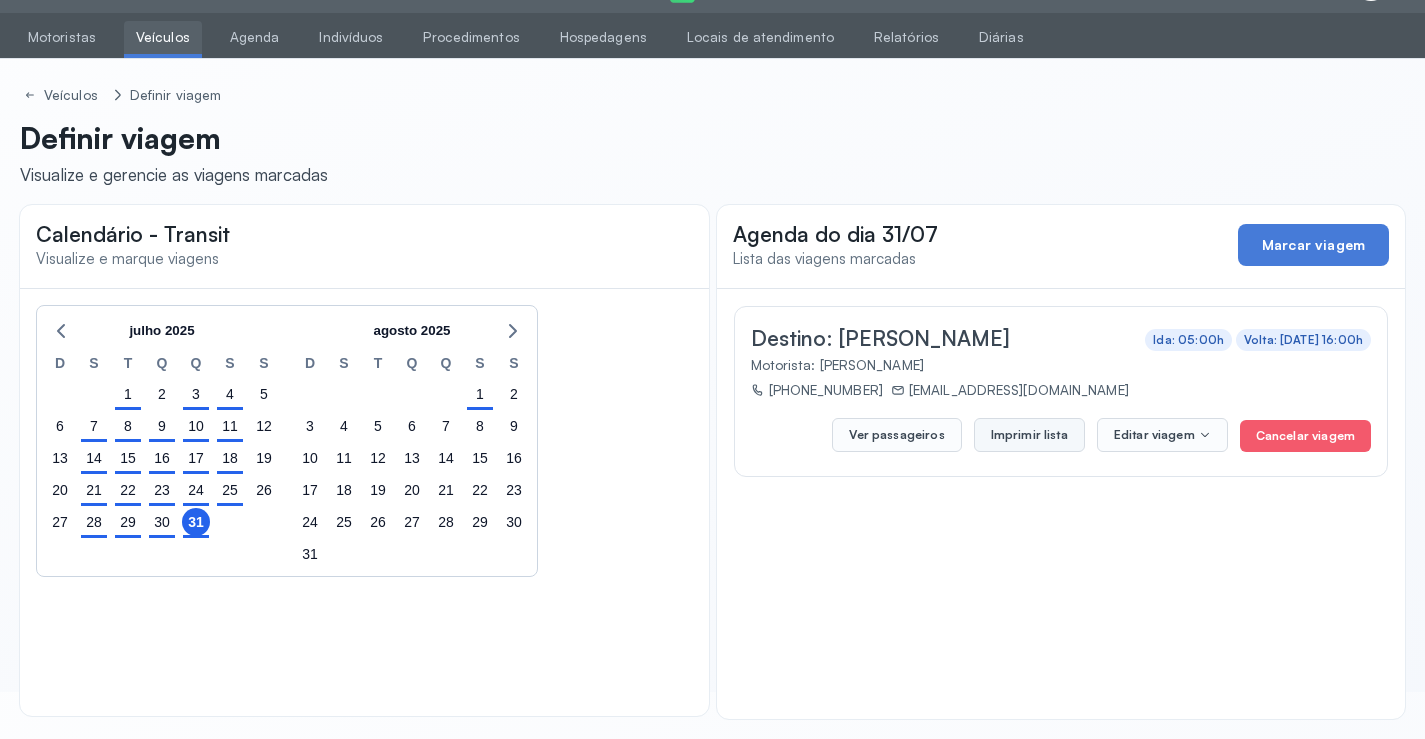 click on "Imprimir lista" at bounding box center (1029, 435) 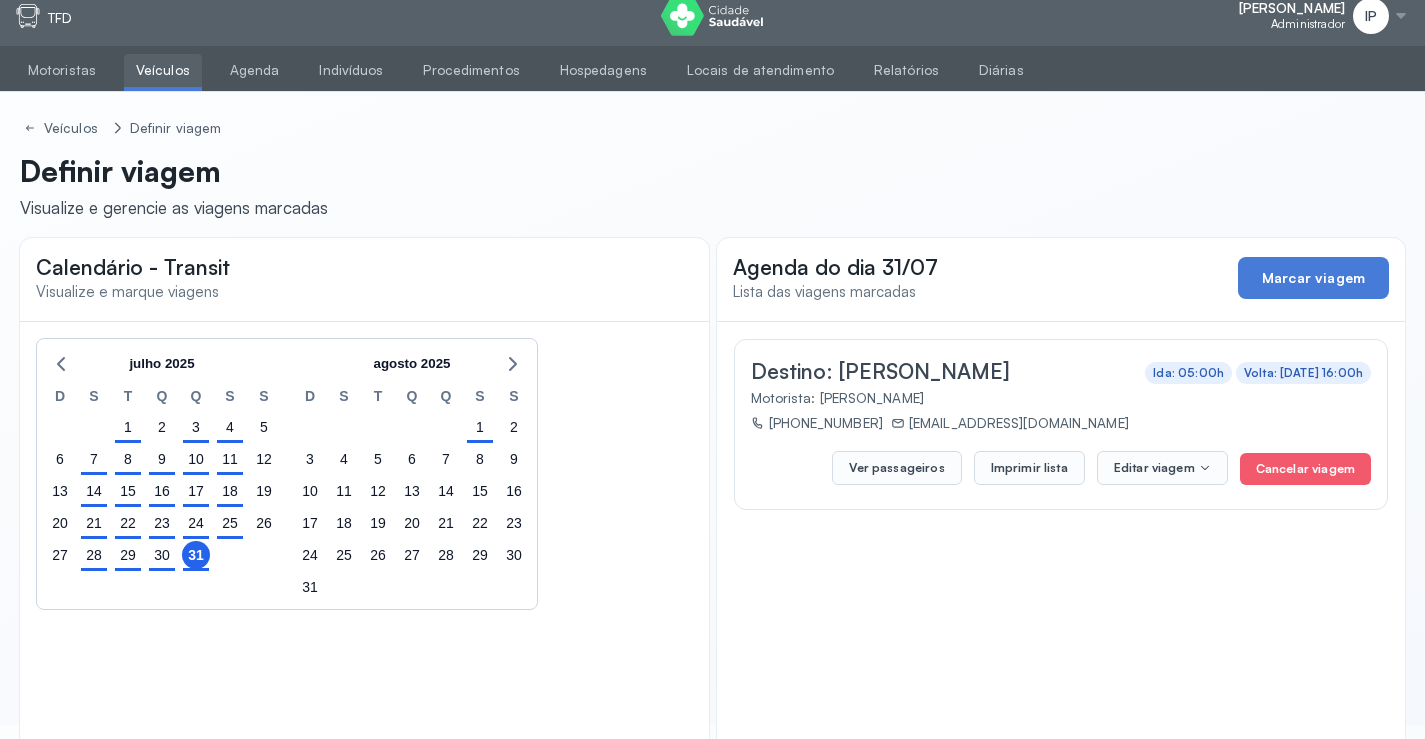 scroll, scrollTop: 0, scrollLeft: 0, axis: both 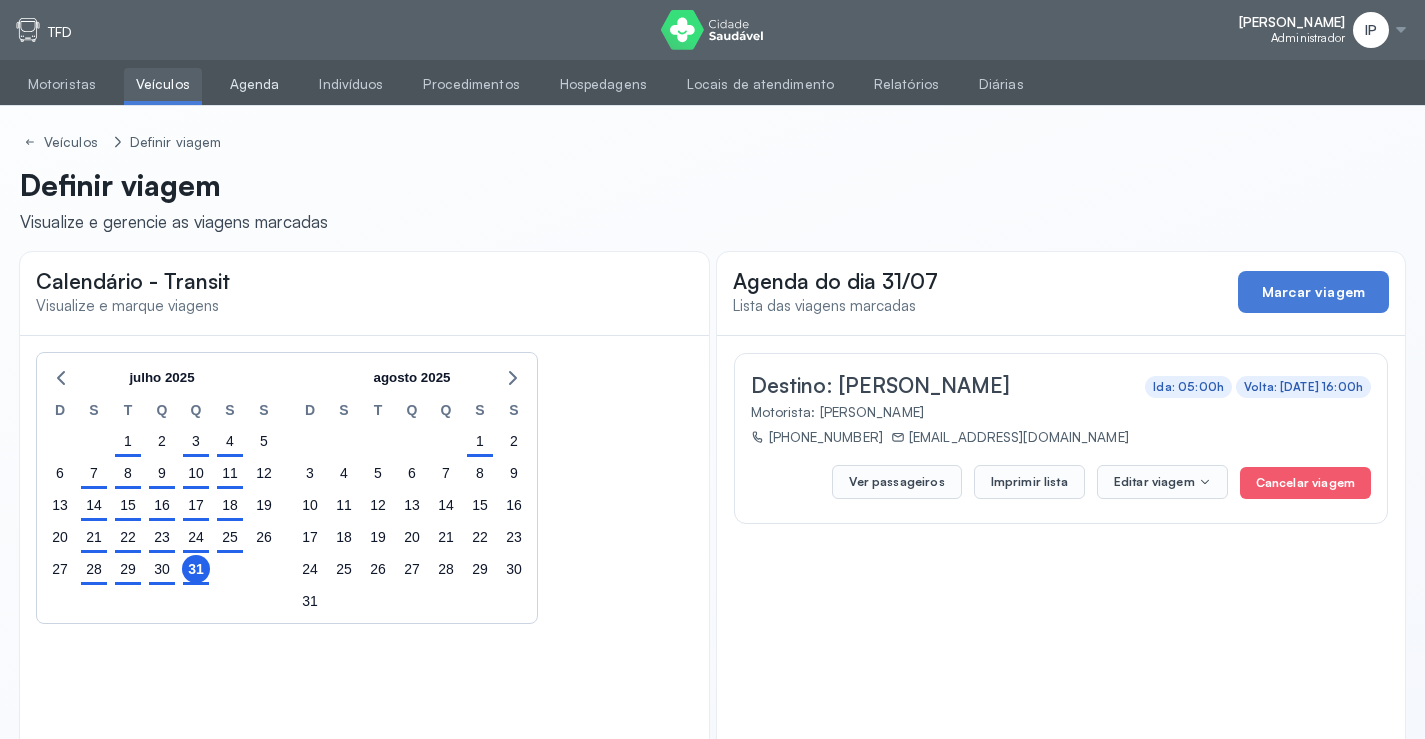 click on "Agenda" at bounding box center [255, 84] 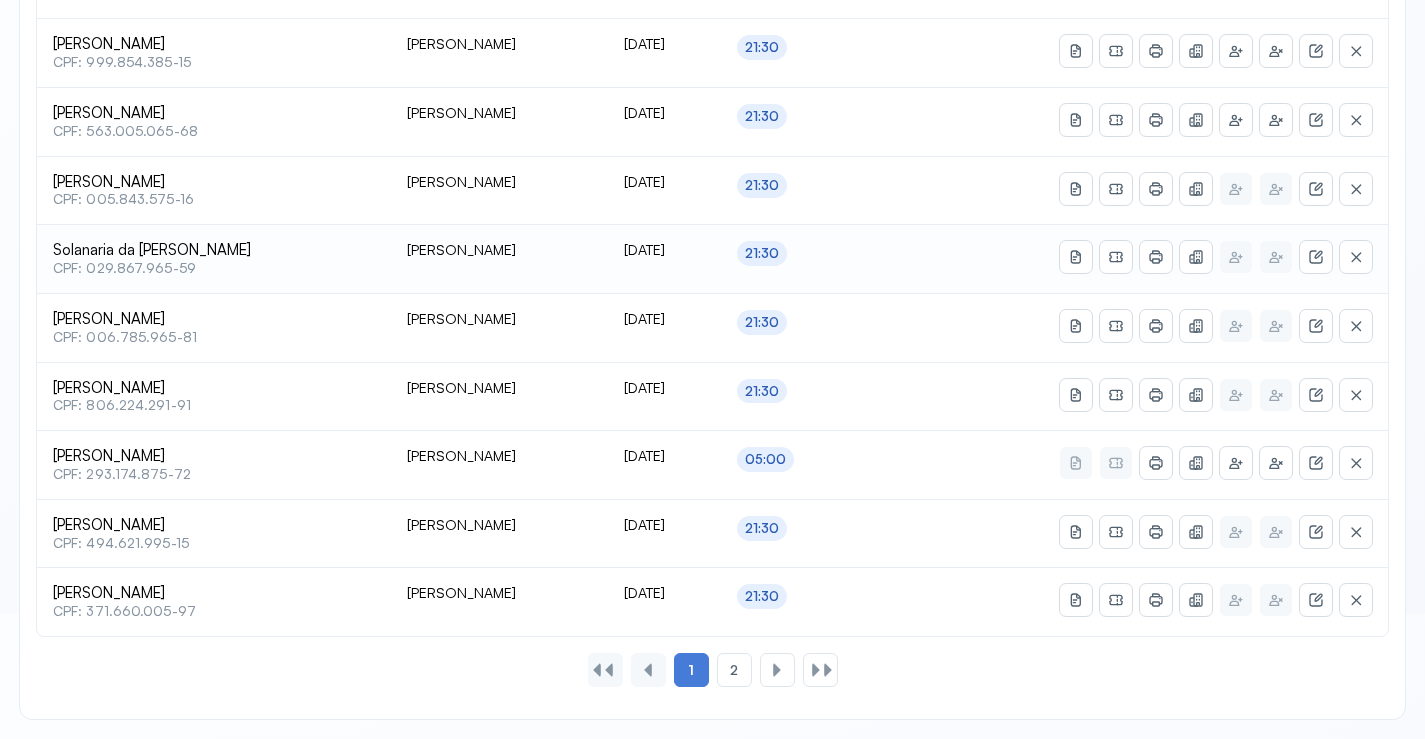 type on "********" 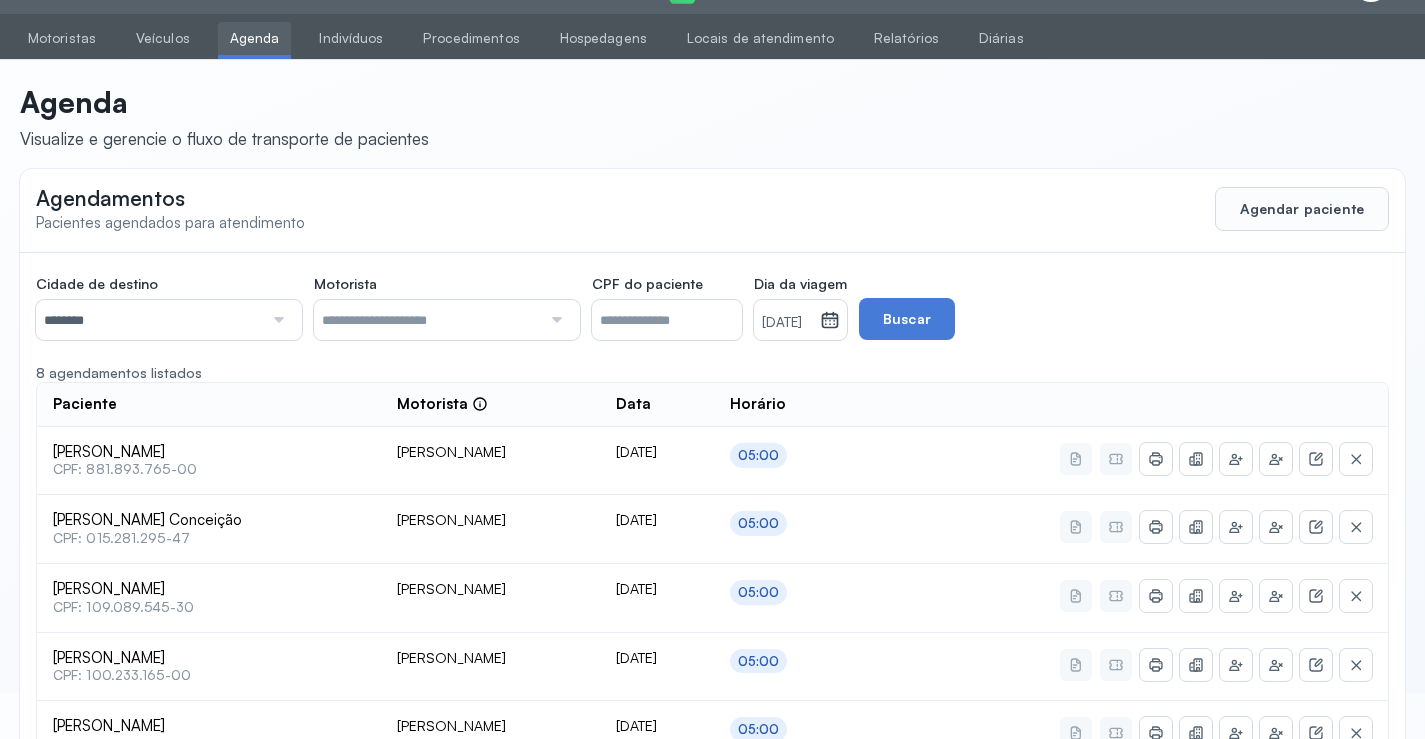 scroll, scrollTop: 385, scrollLeft: 0, axis: vertical 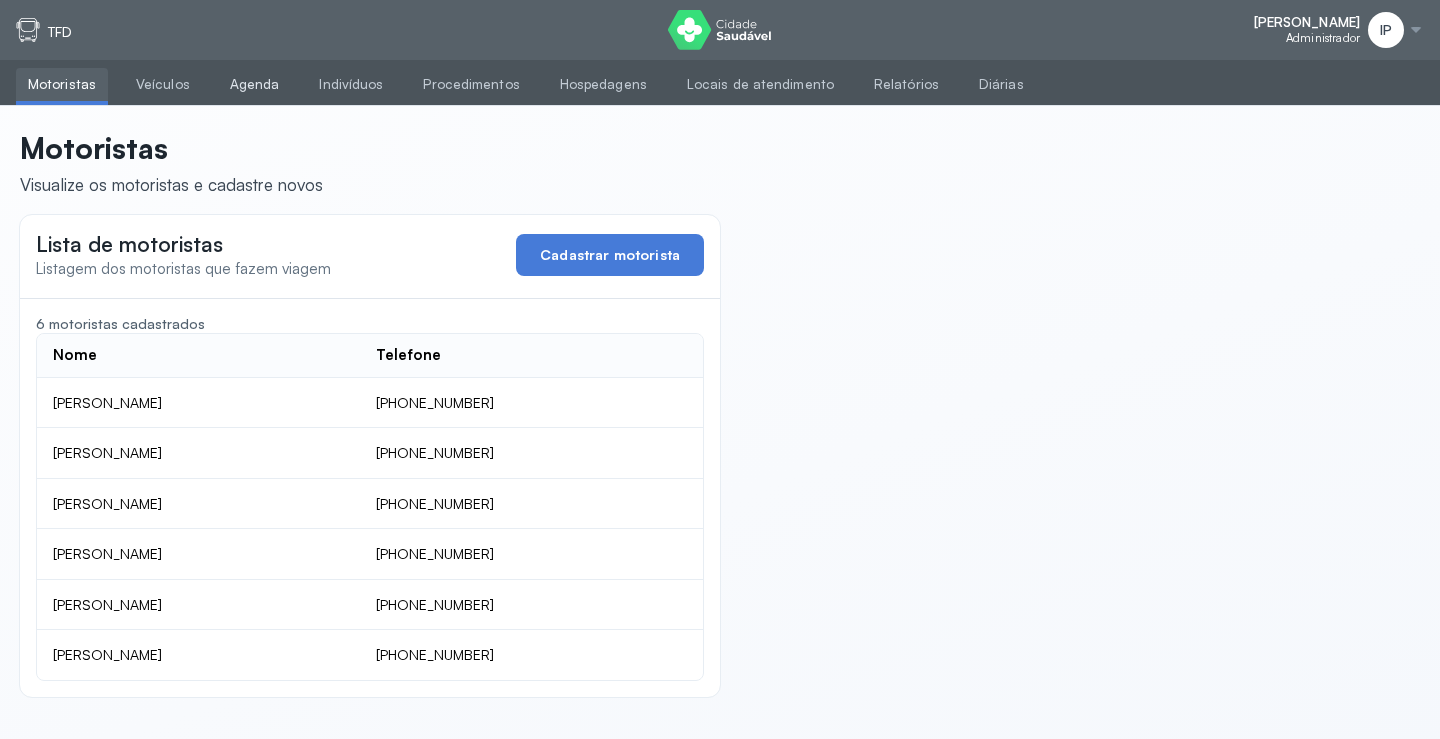click on "Agenda" at bounding box center [255, 84] 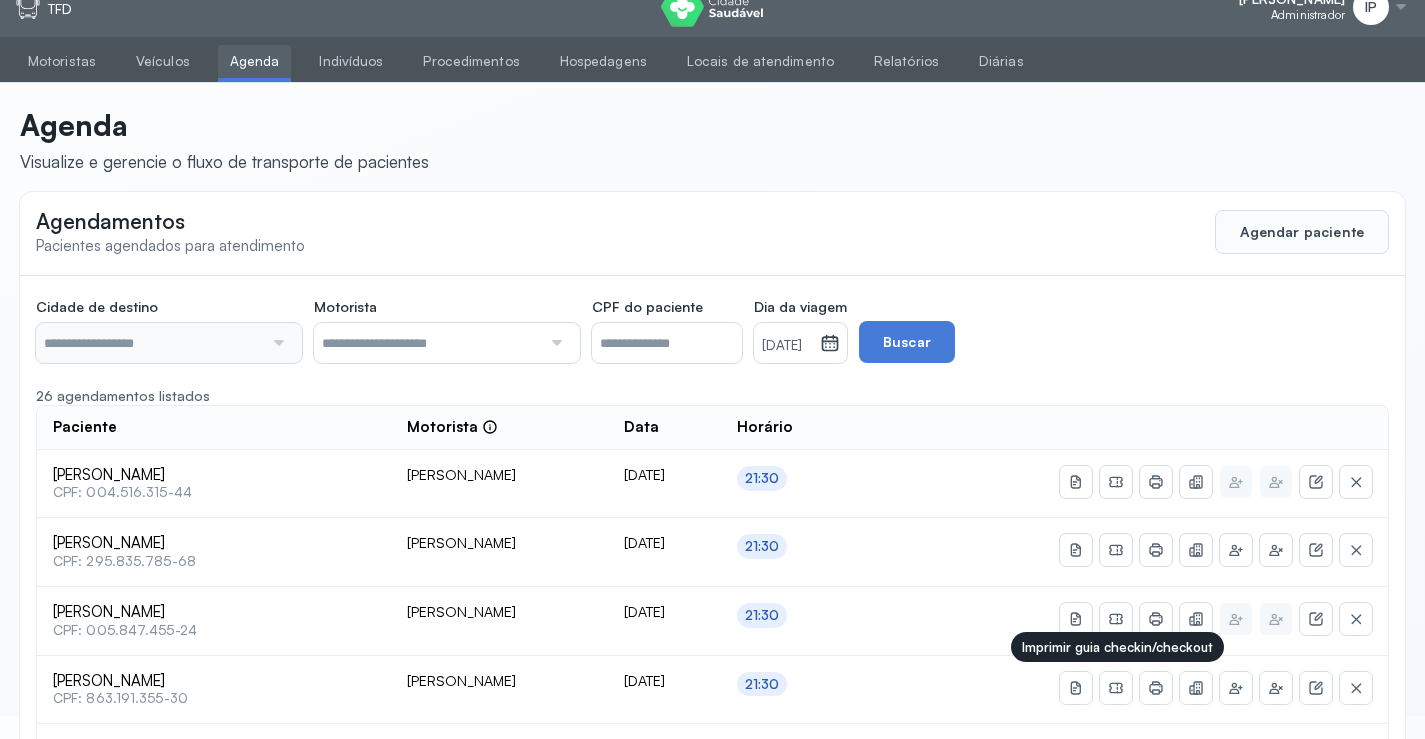 scroll, scrollTop: 0, scrollLeft: 0, axis: both 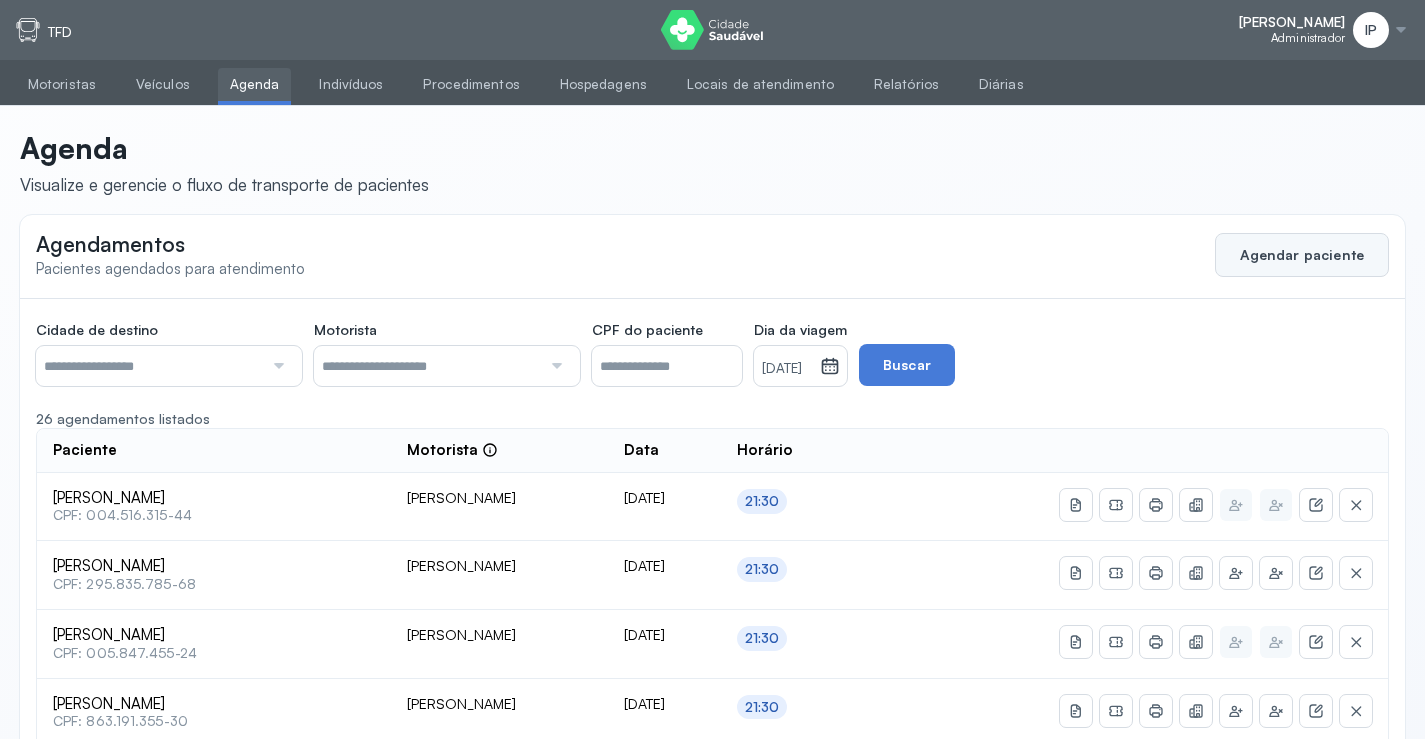 click on "Agendar paciente" 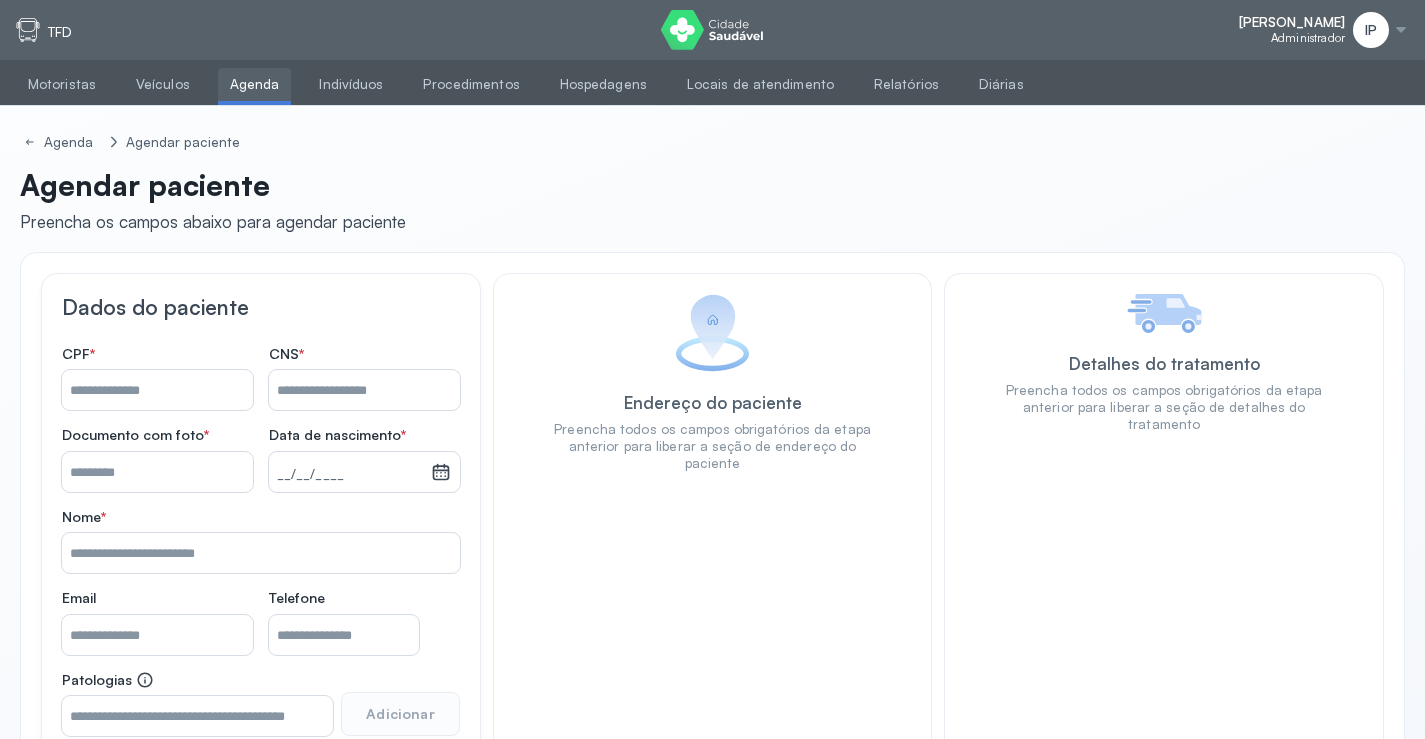 click on "Nome   *" at bounding box center [157, 390] 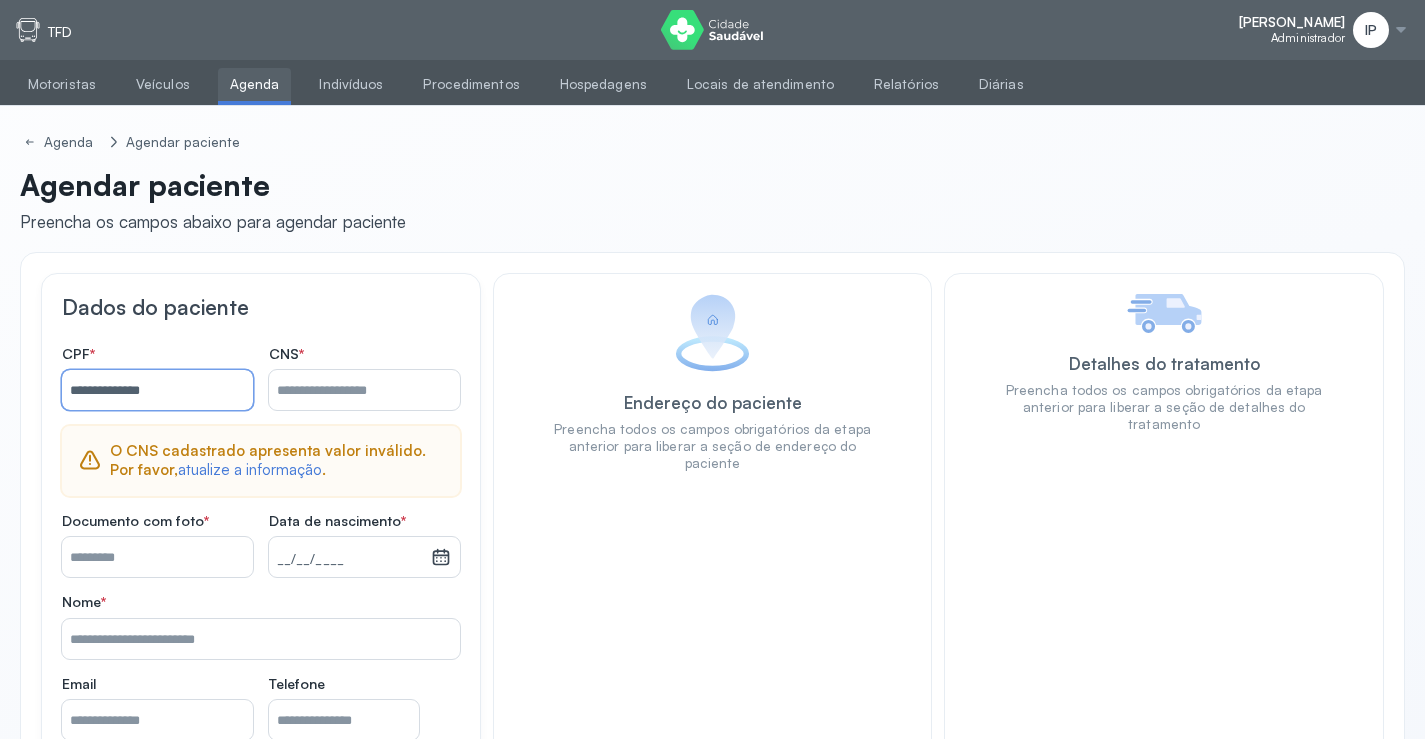 type on "**********" 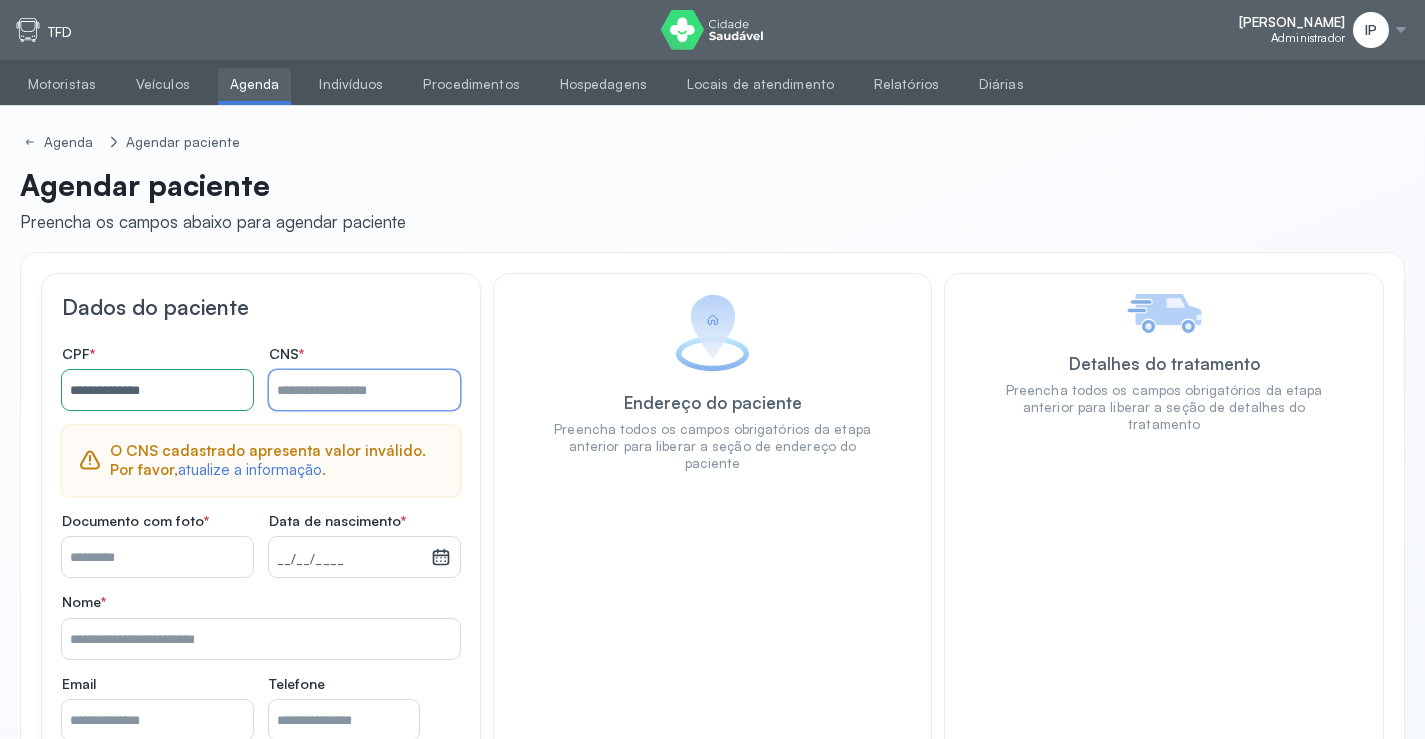 click on "Nome   *" at bounding box center [364, 390] 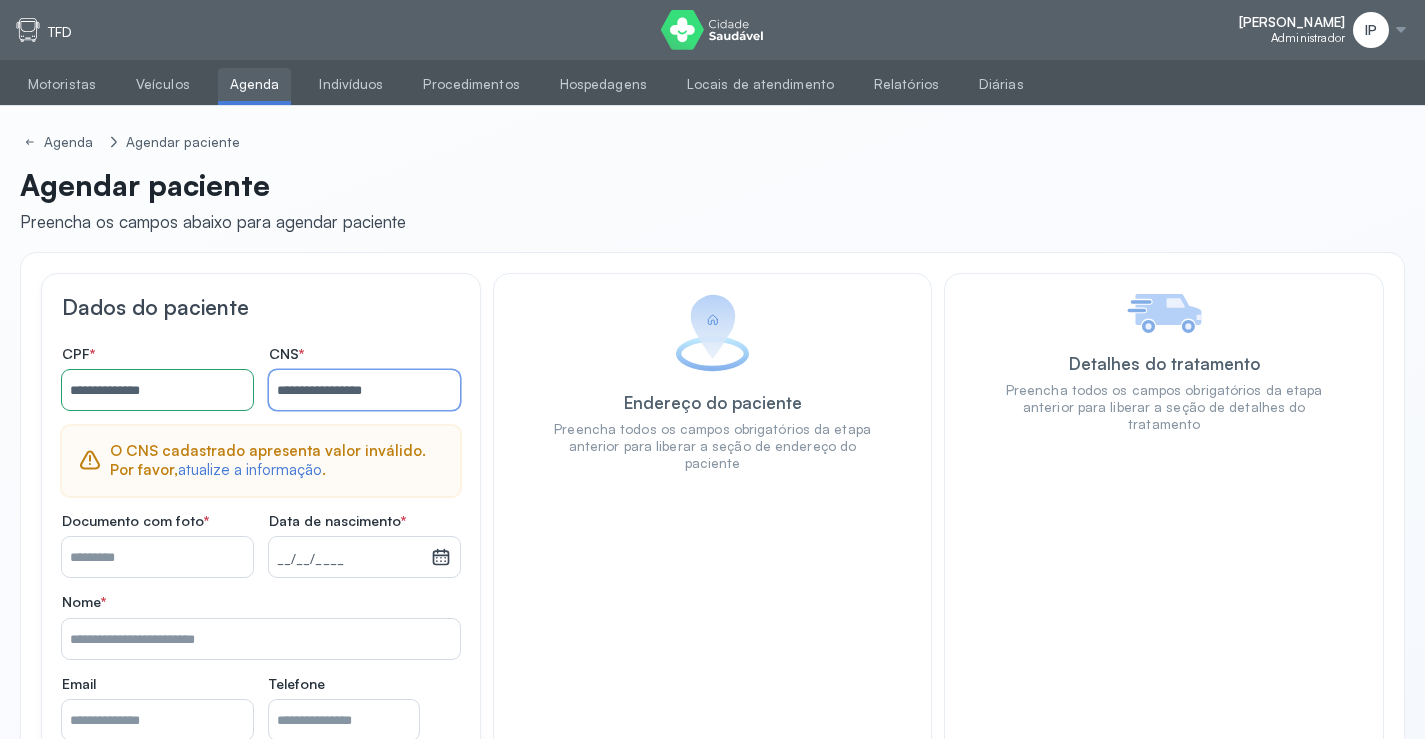 type on "**********" 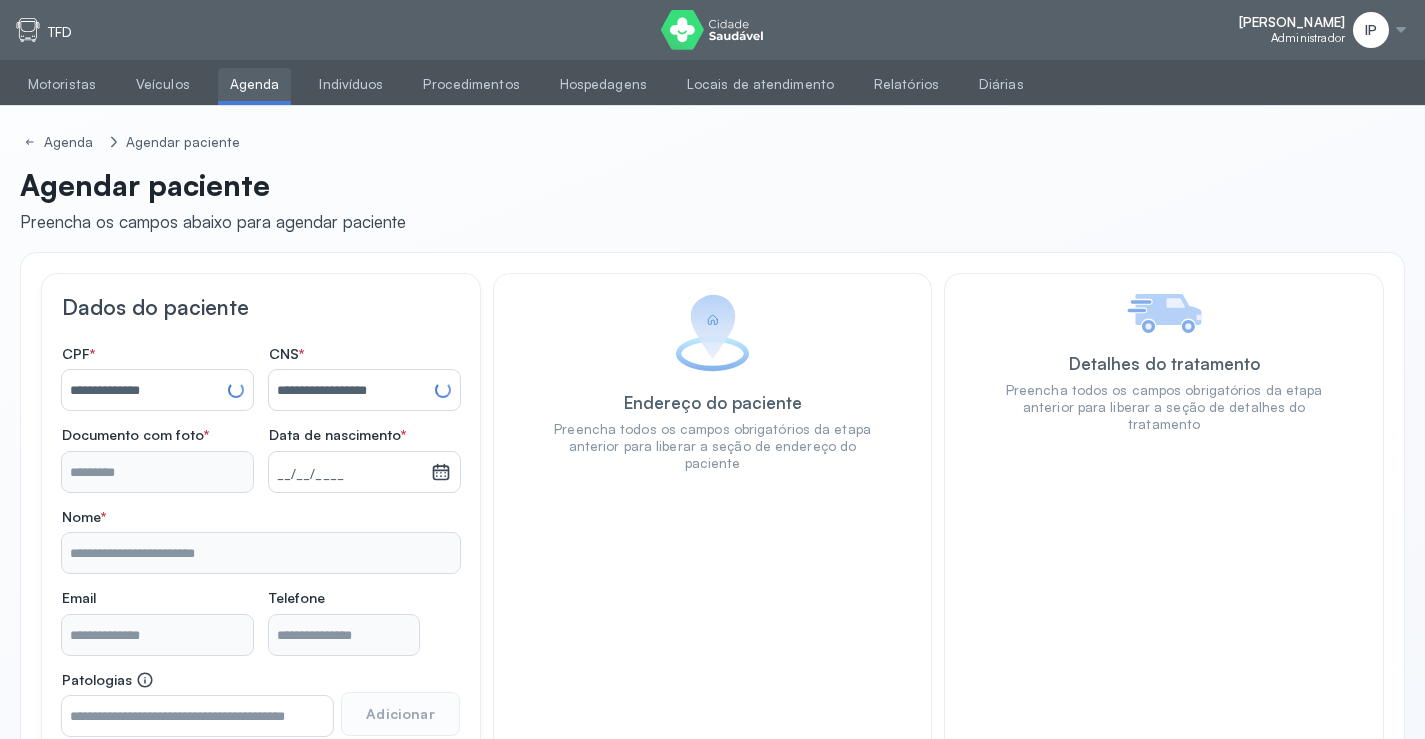 type 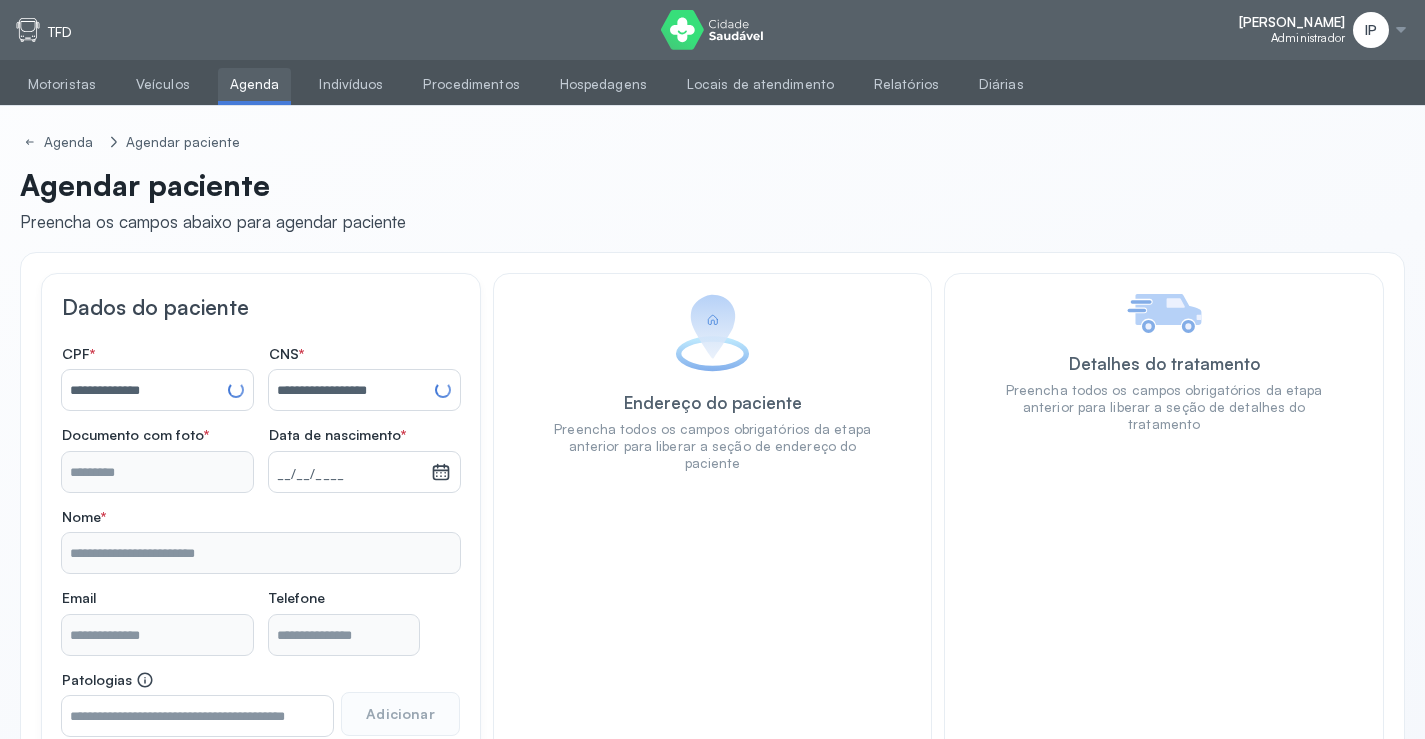 type on "**********" 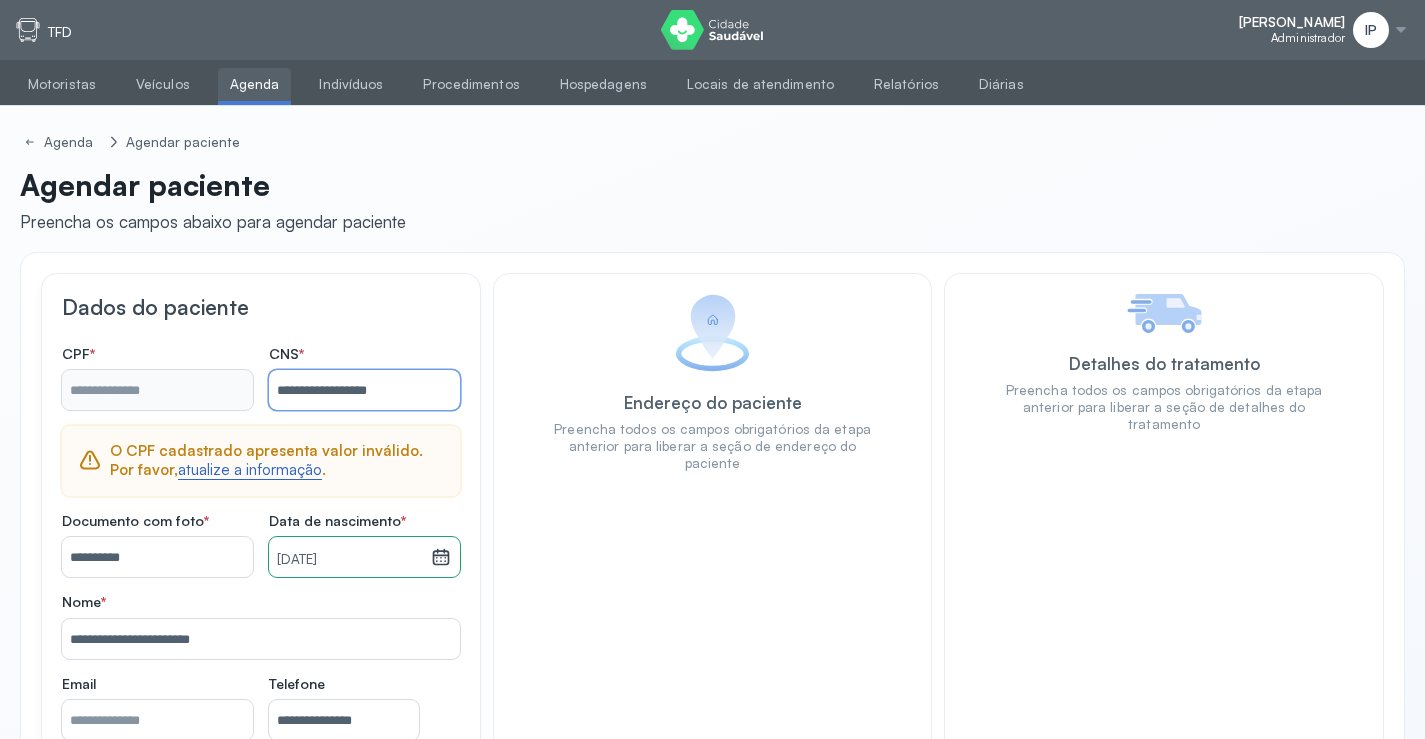 type on "**********" 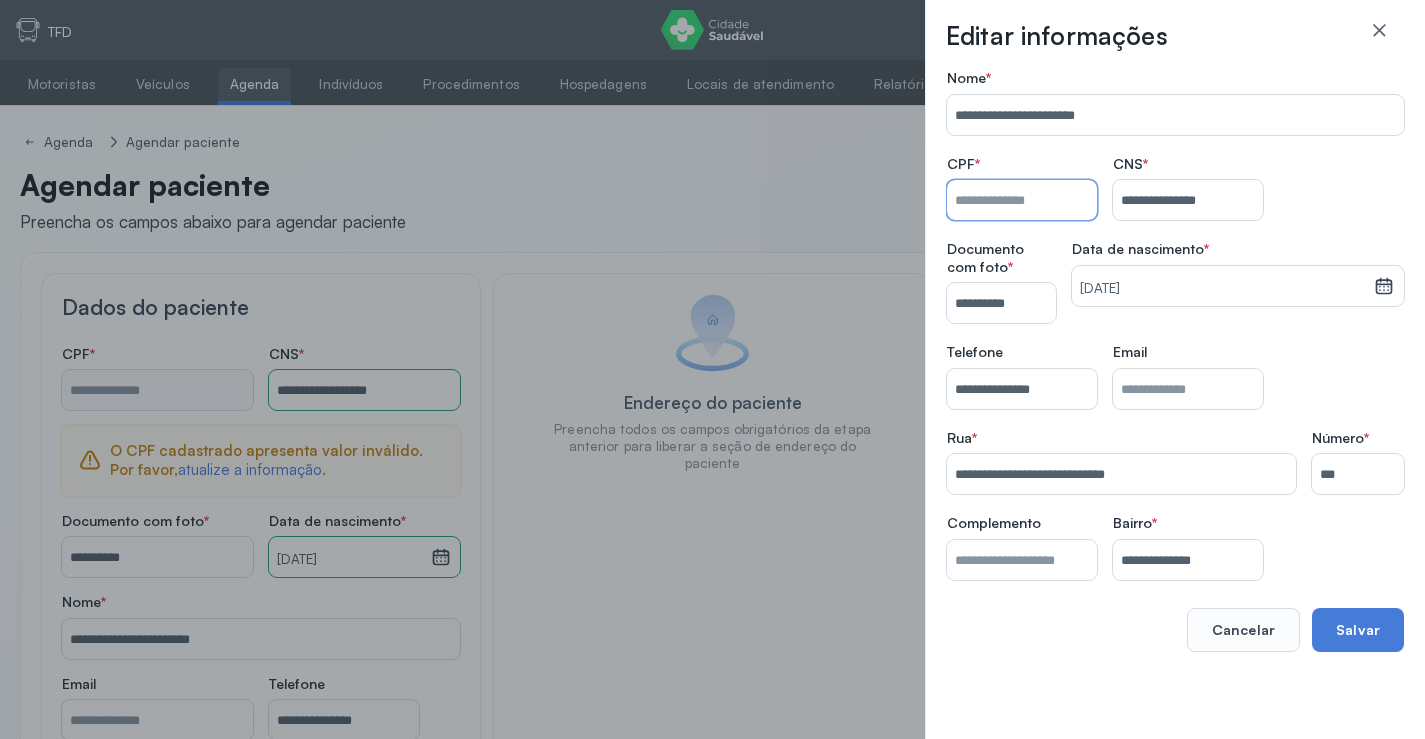 click on "Nome   *" at bounding box center (1022, 200) 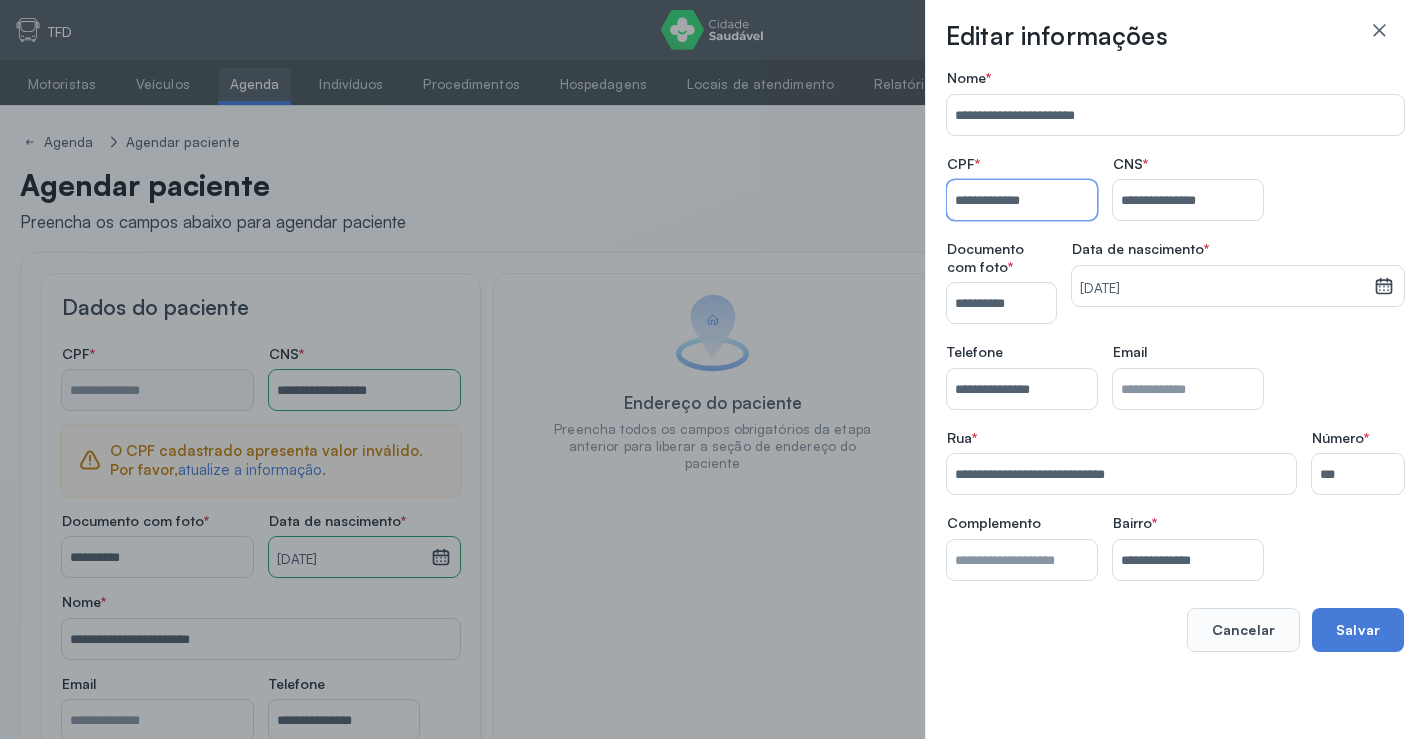 type on "**********" 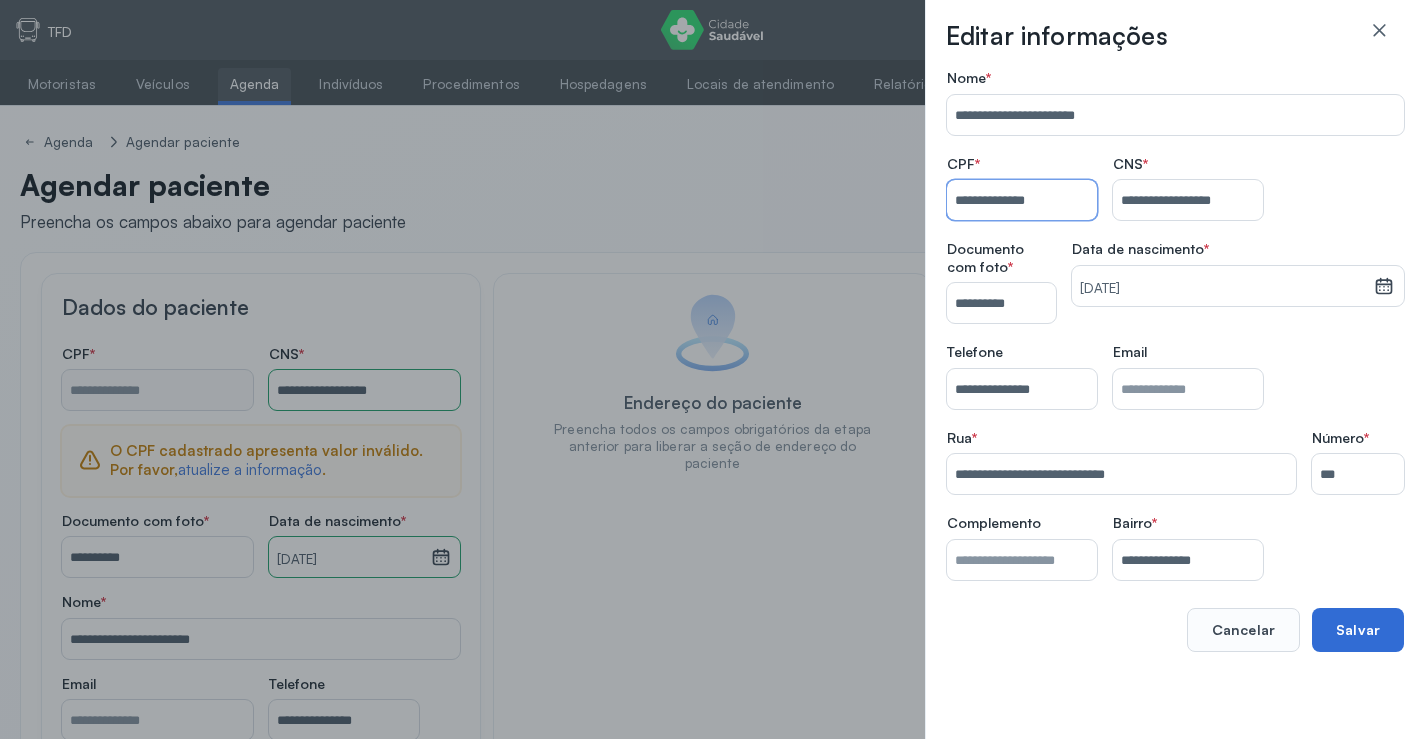 click on "Salvar" at bounding box center (1358, 630) 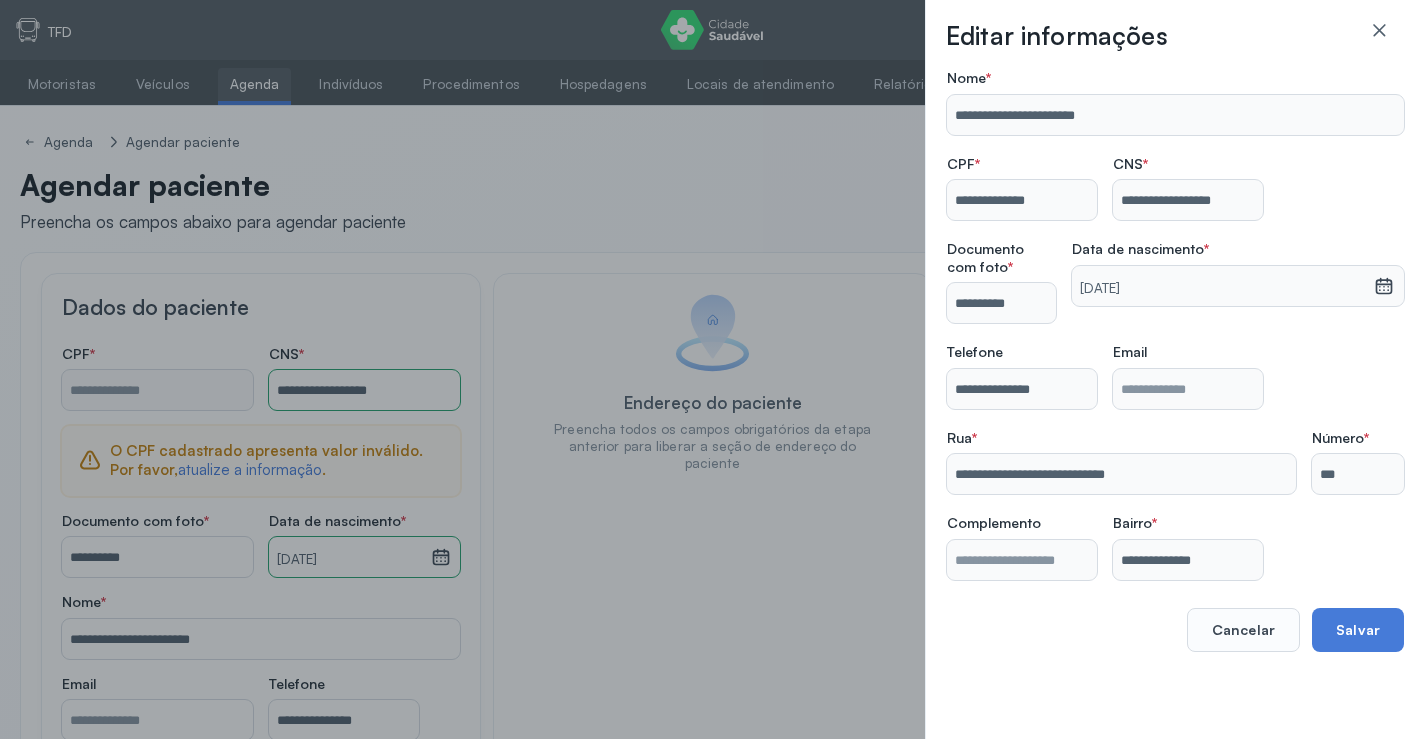 type on "**********" 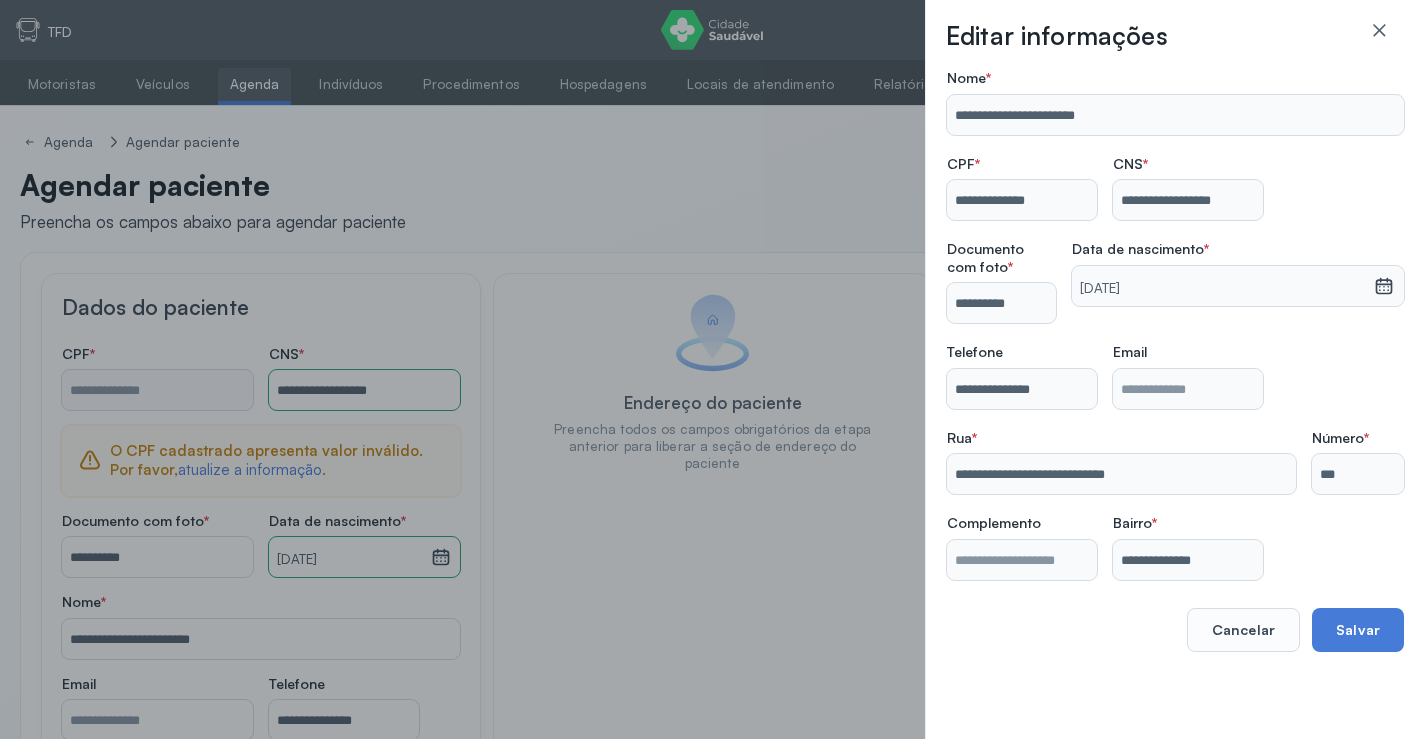 type on "**********" 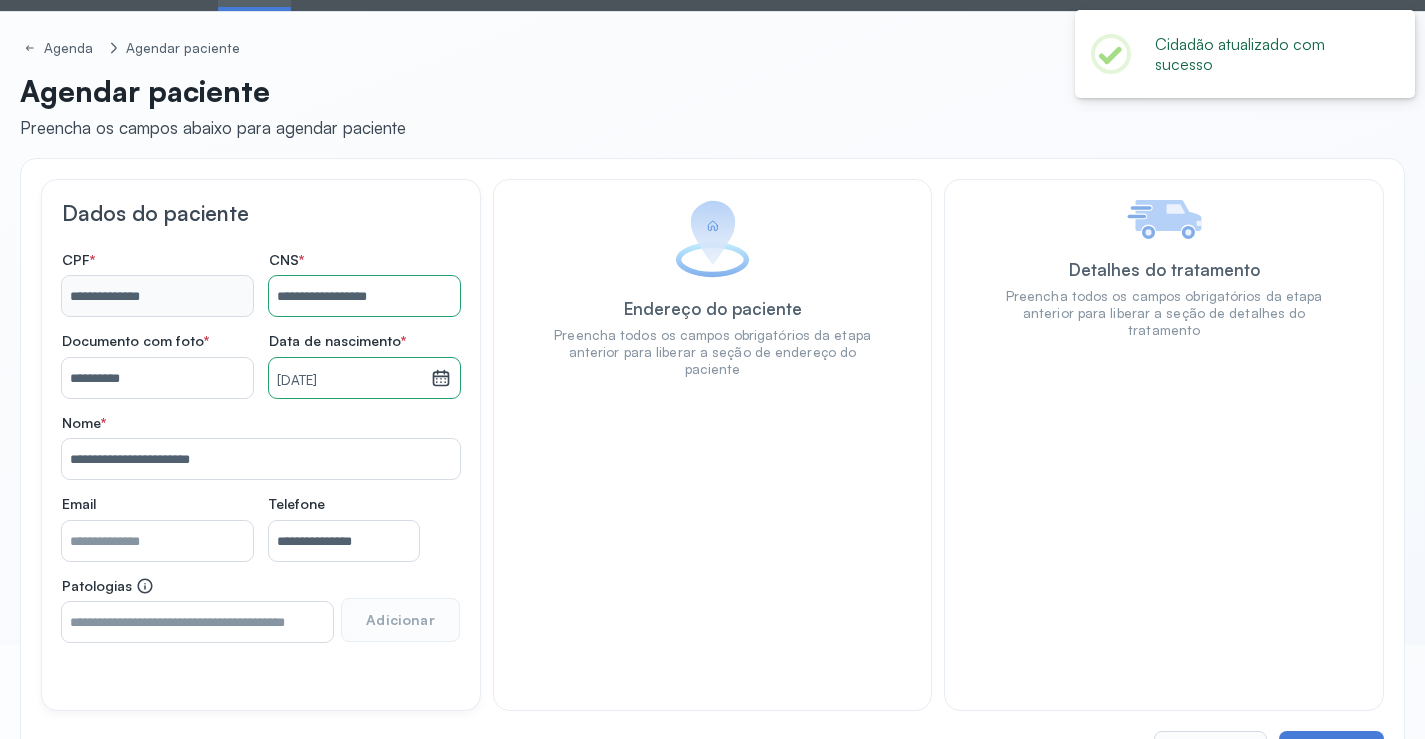 scroll, scrollTop: 171, scrollLeft: 0, axis: vertical 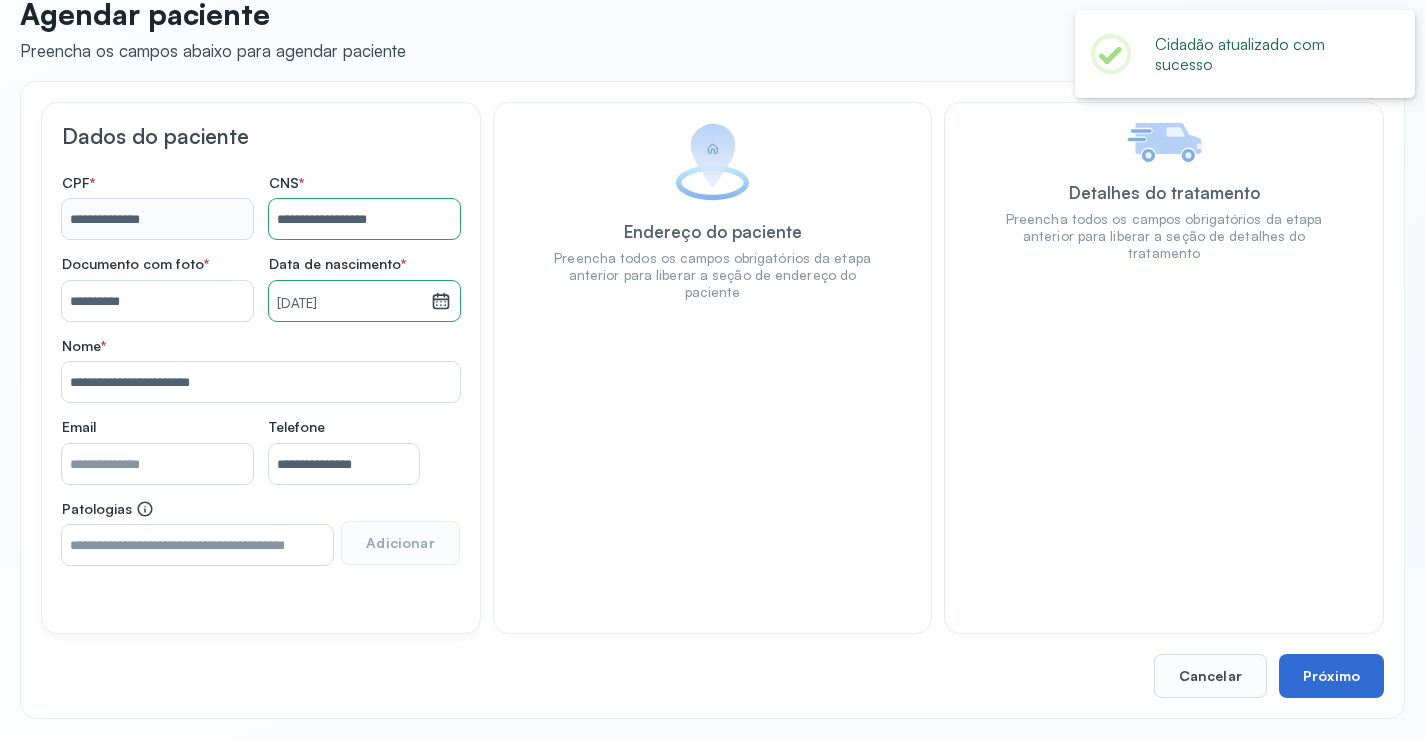 click on "Próximo" at bounding box center (1331, 676) 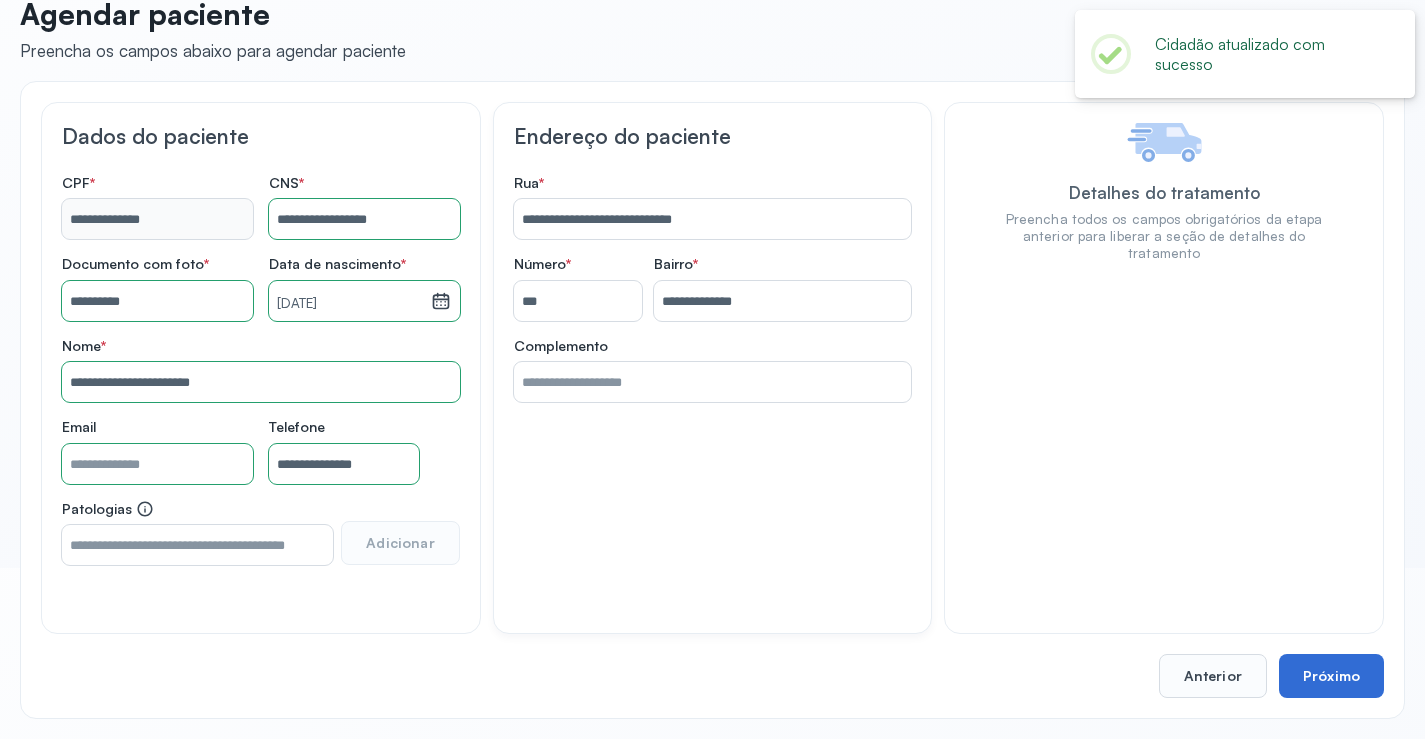 click on "Próximo" at bounding box center (1331, 676) 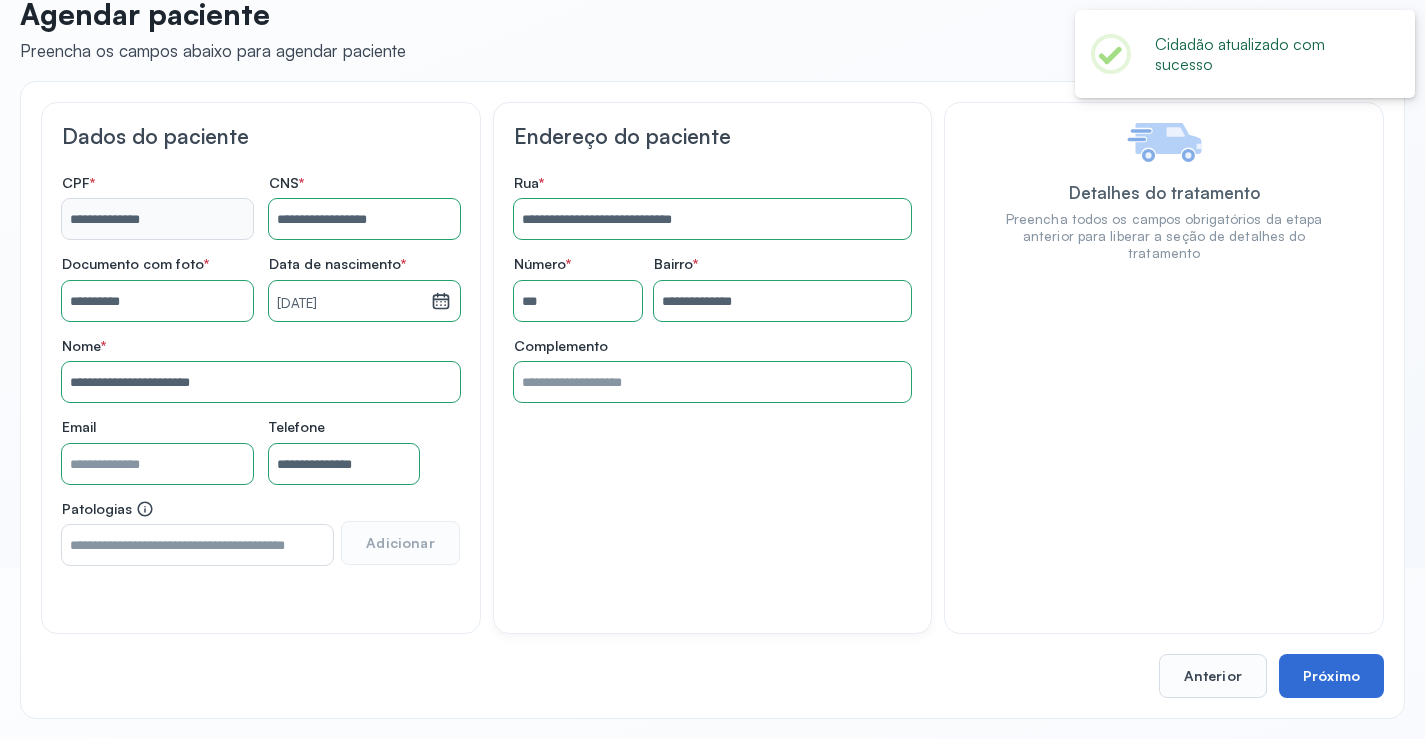 click on "Próximo" at bounding box center [1331, 676] 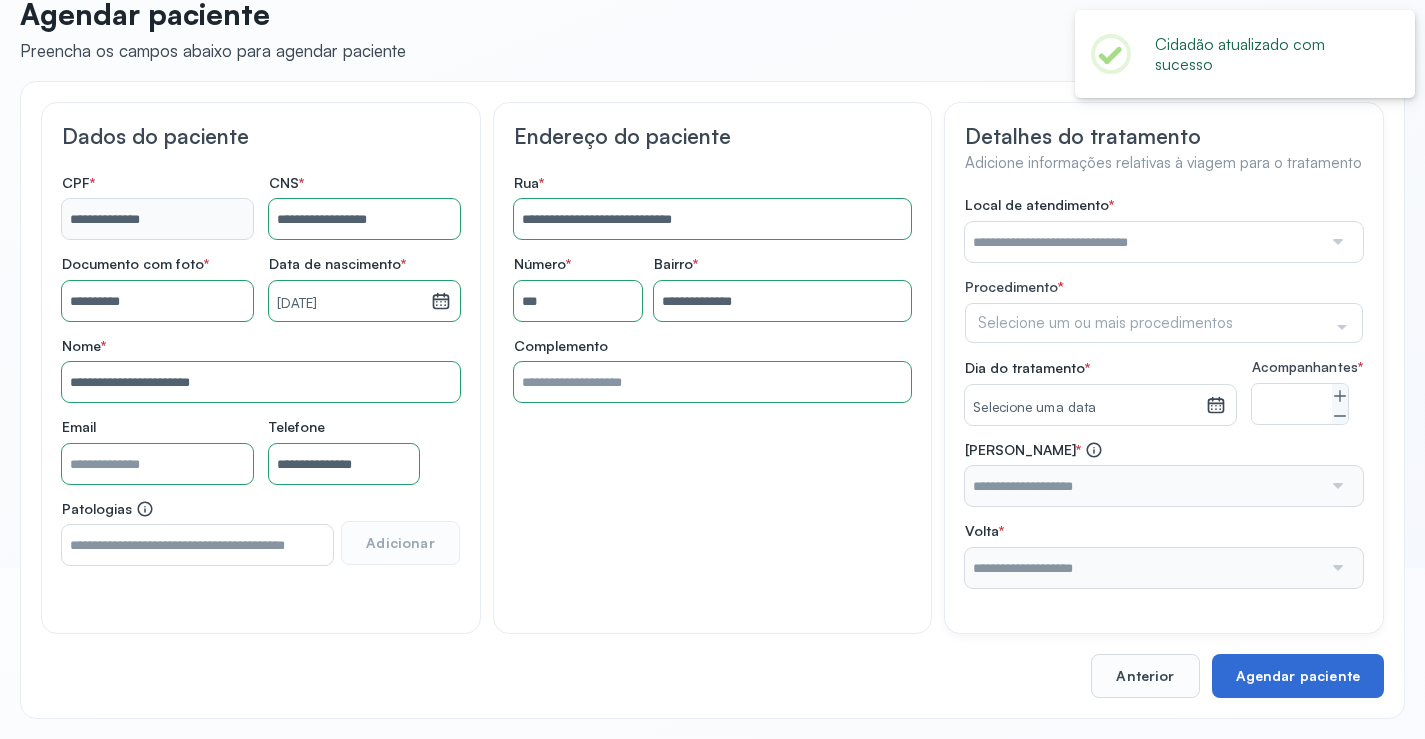 click on "Agendar paciente" at bounding box center (1298, 676) 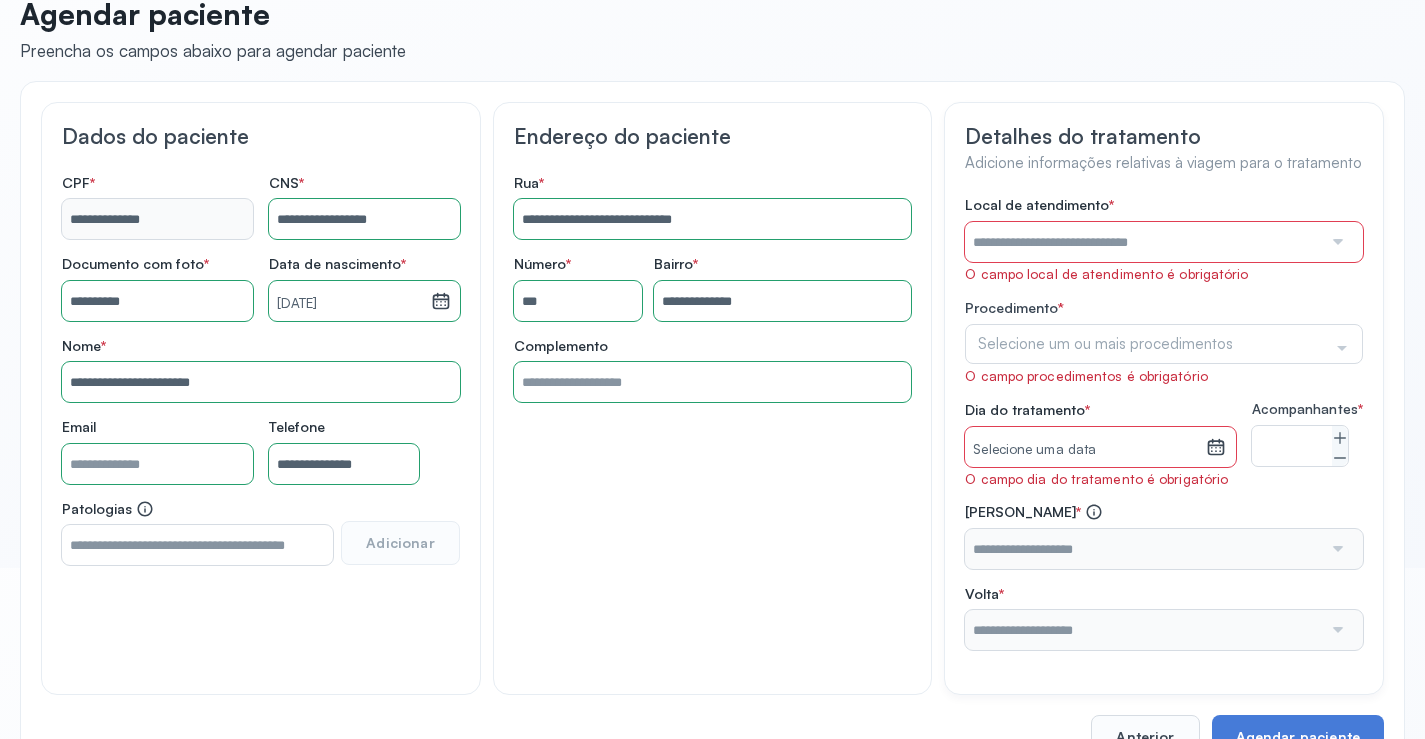 click on "Local de atendimento   *  O campo local de atendimento é obrigatório" at bounding box center (1164, 239) 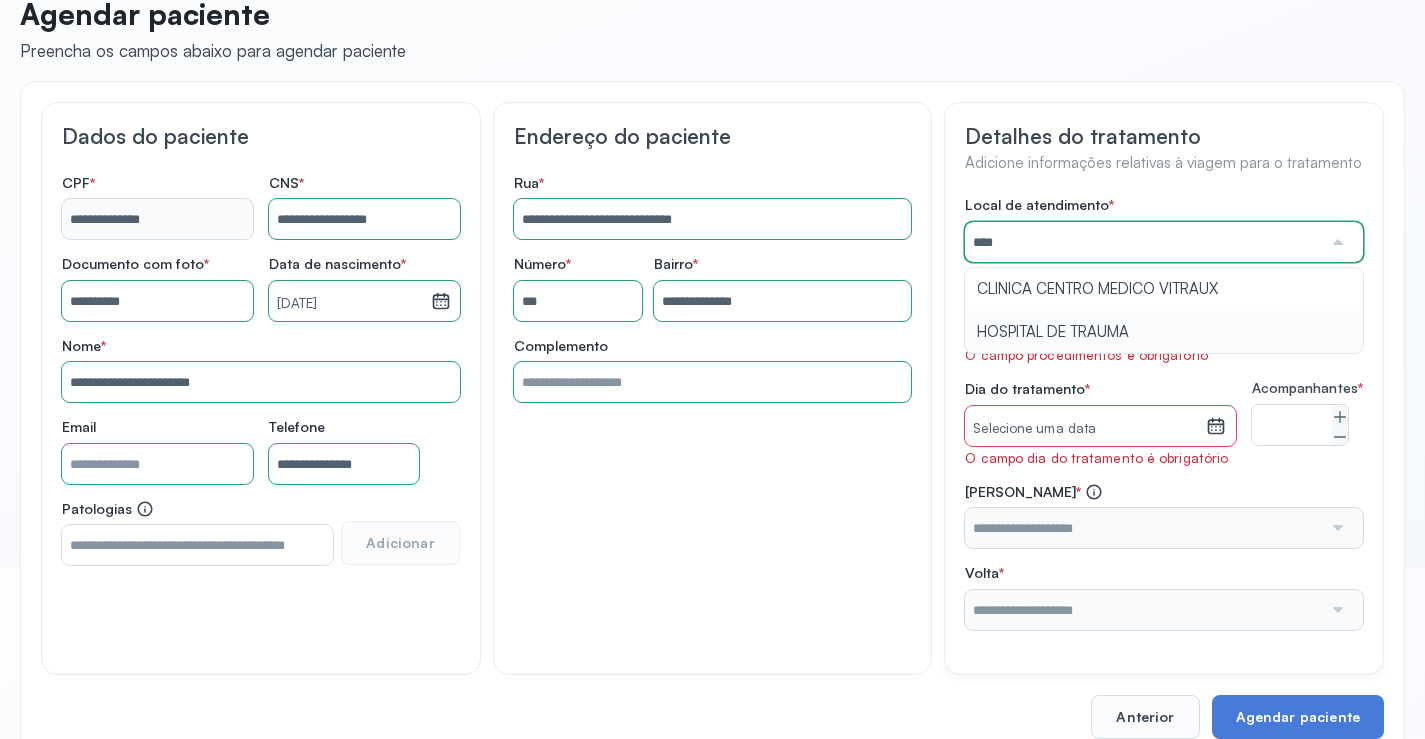 type on "**********" 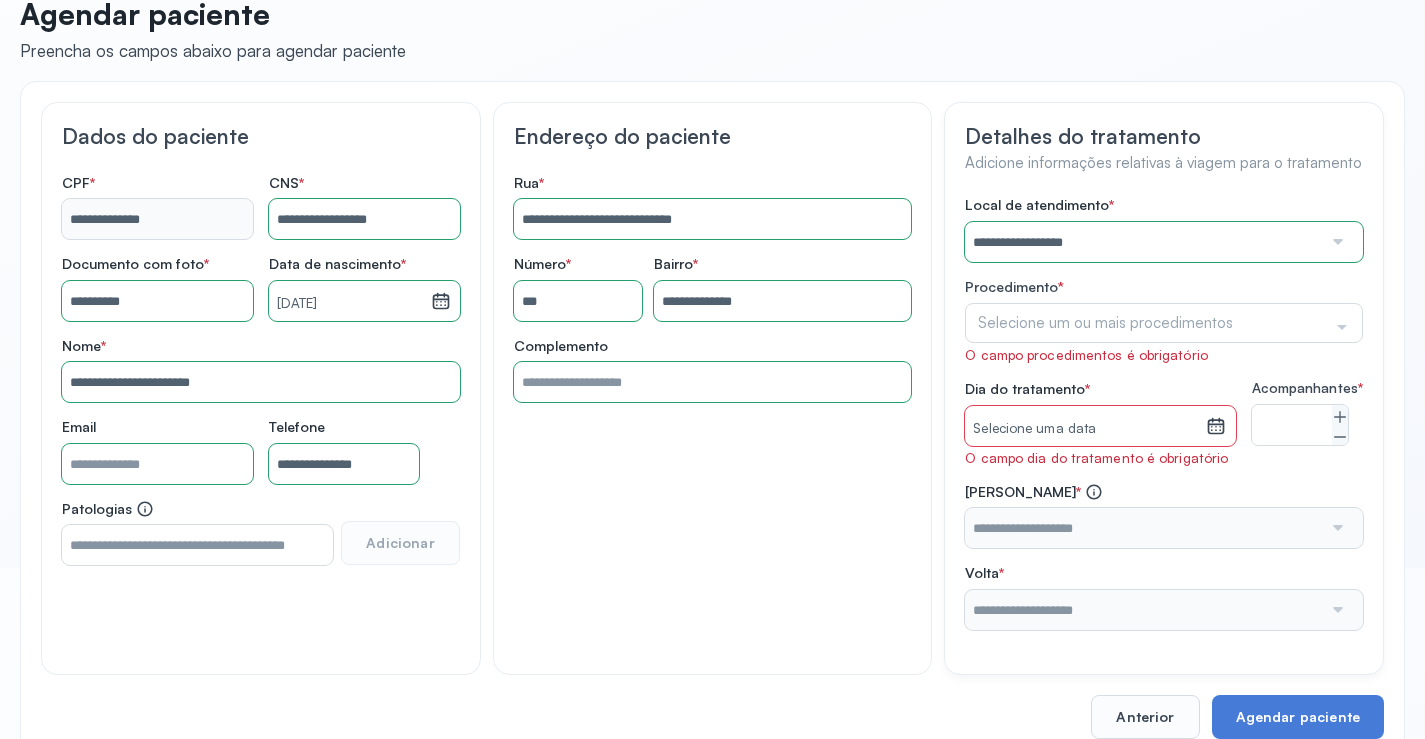 click on "**********" at bounding box center (1164, 412) 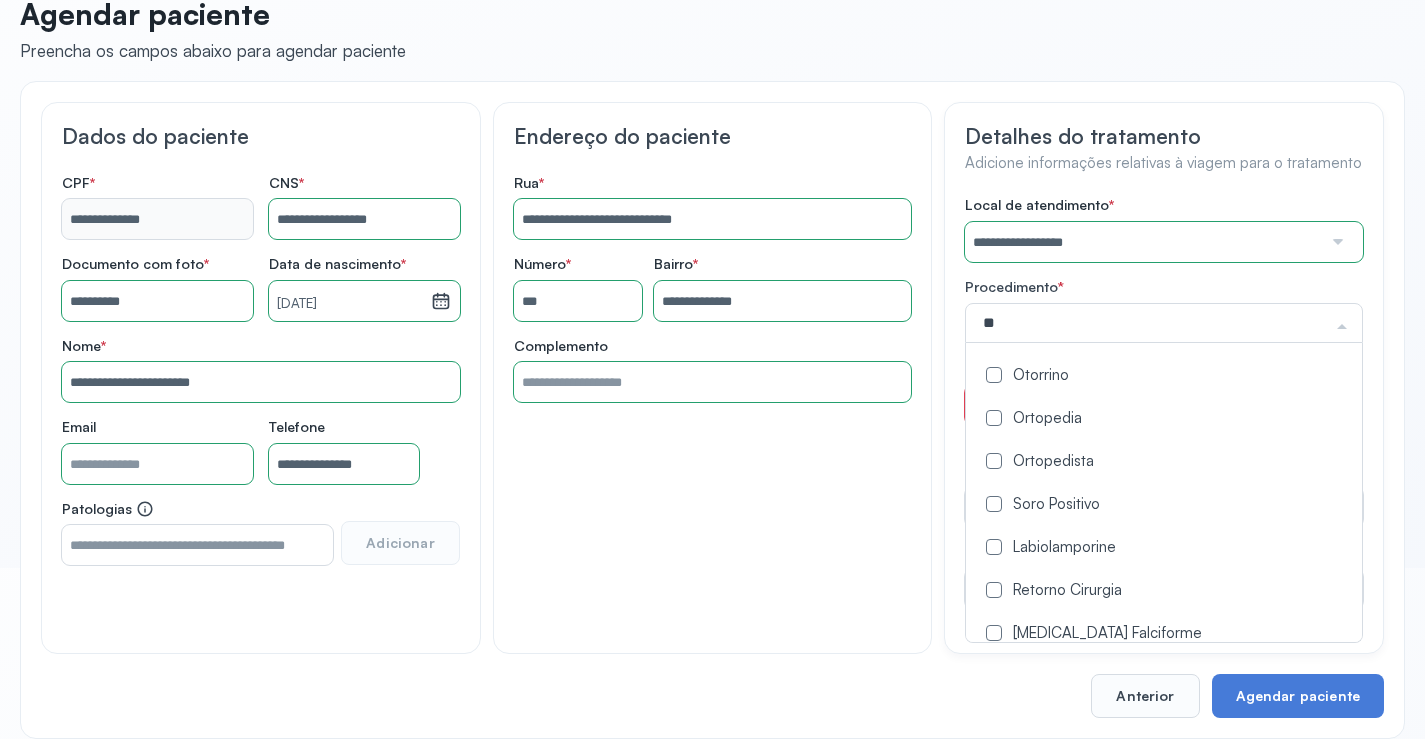type on "***" 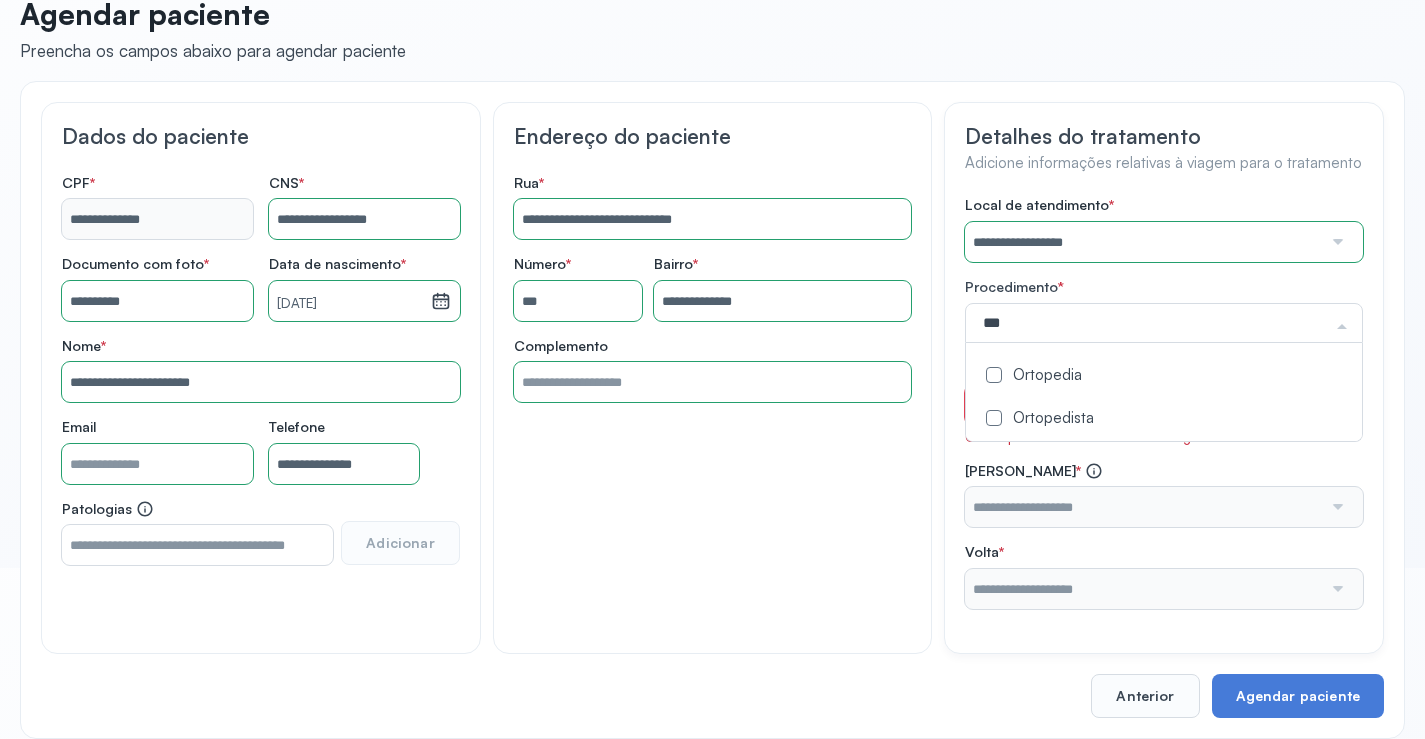 drag, startPoint x: 1066, startPoint y: 368, endPoint x: 952, endPoint y: 374, distance: 114.15778 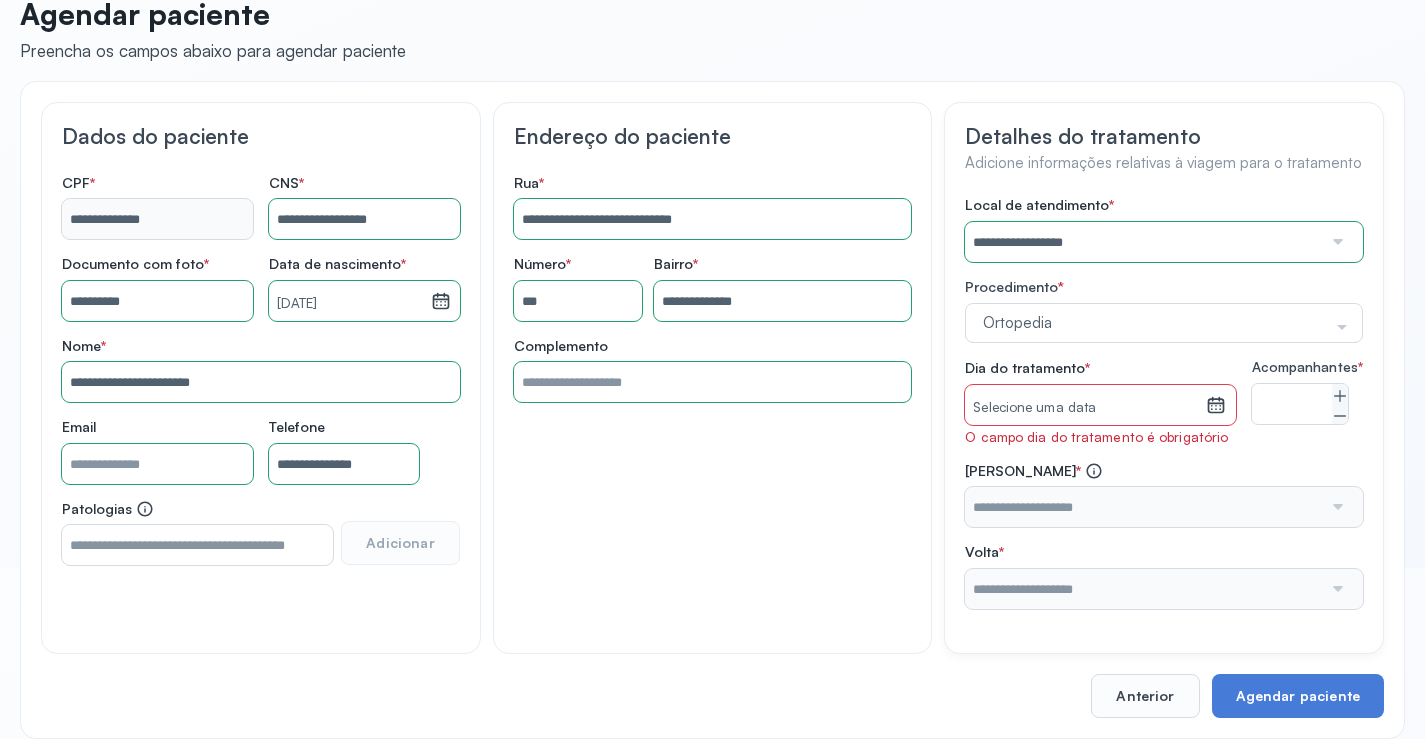 click on "**********" 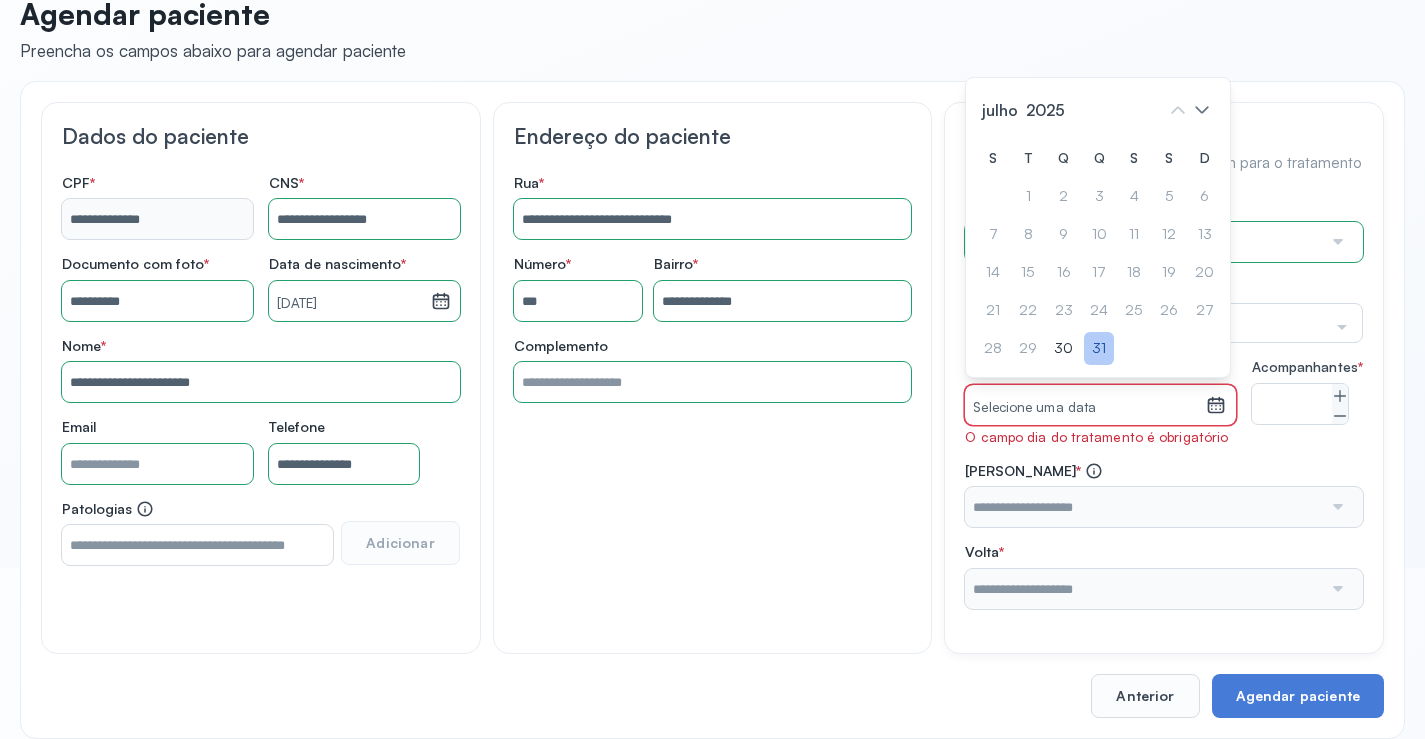 click on "31" 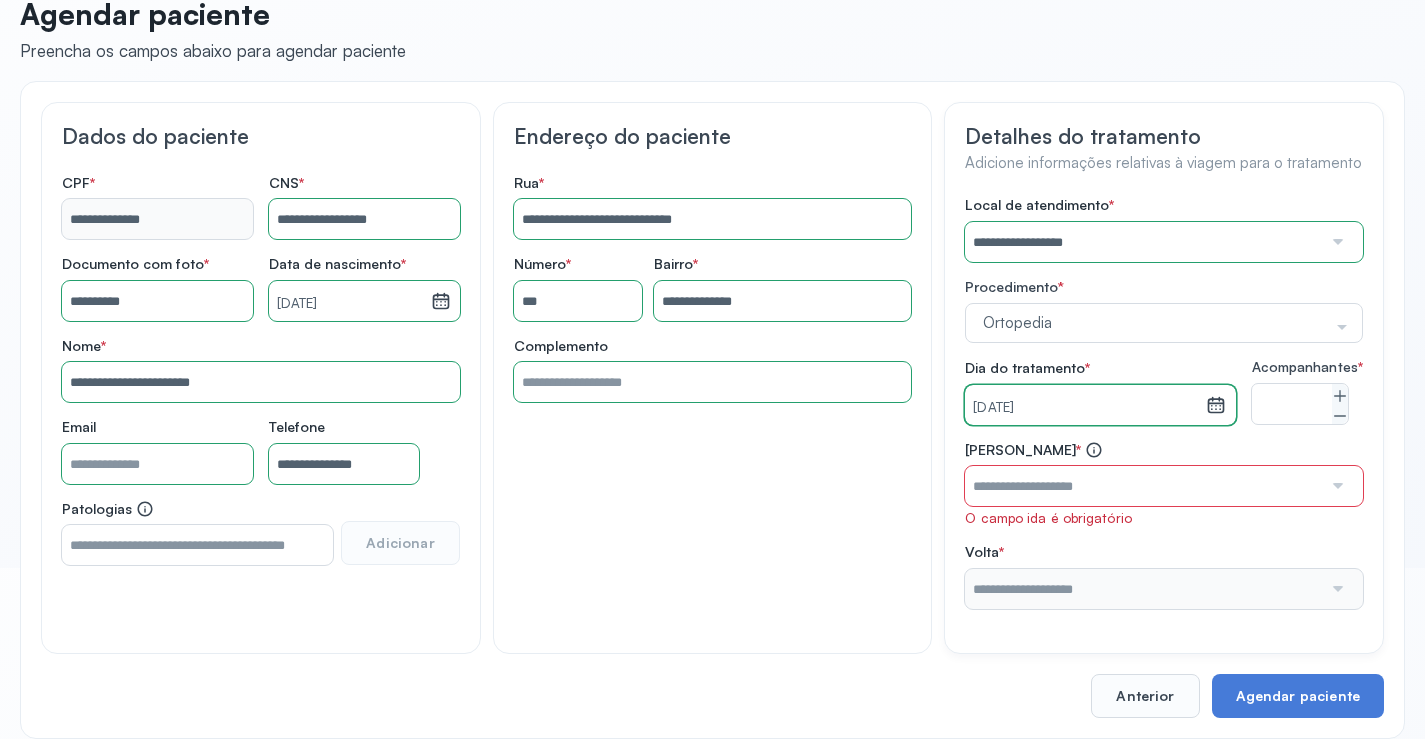 click at bounding box center [1143, 486] 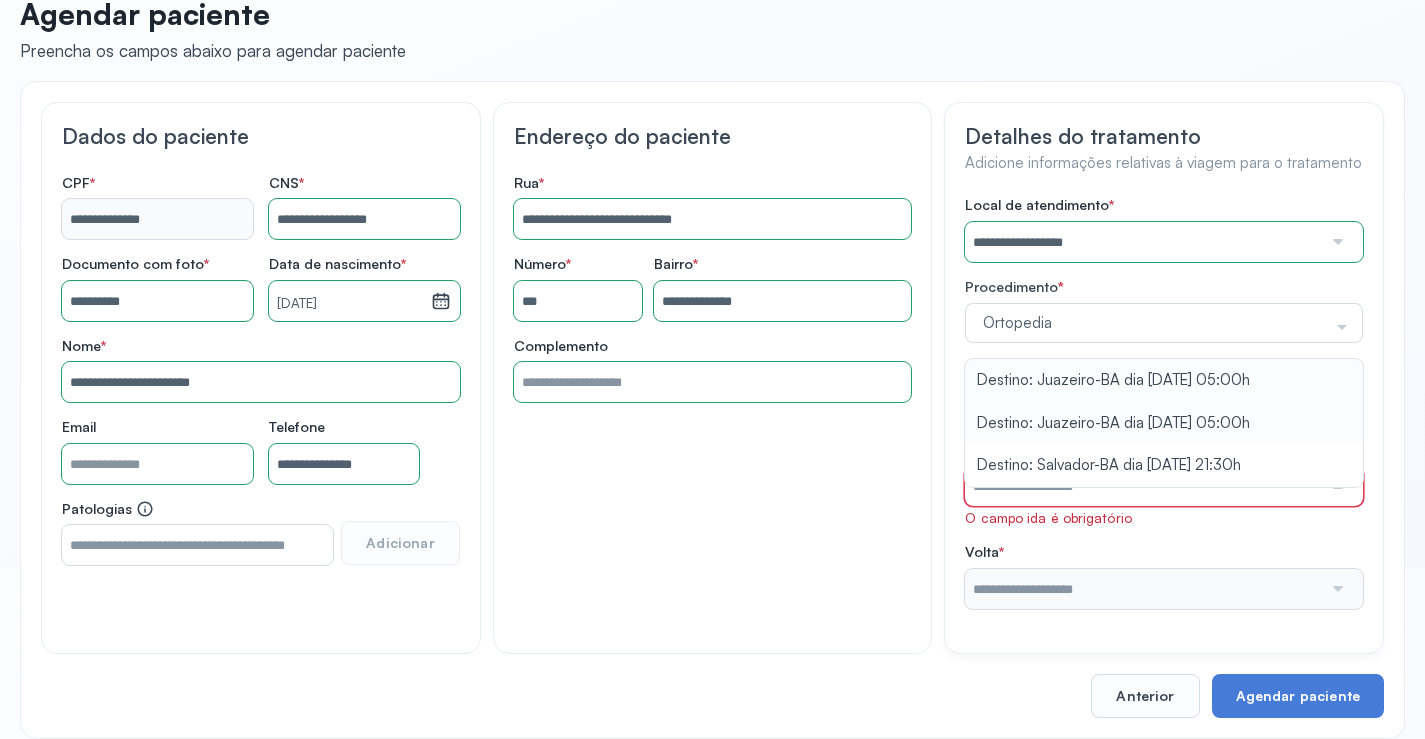 type on "**********" 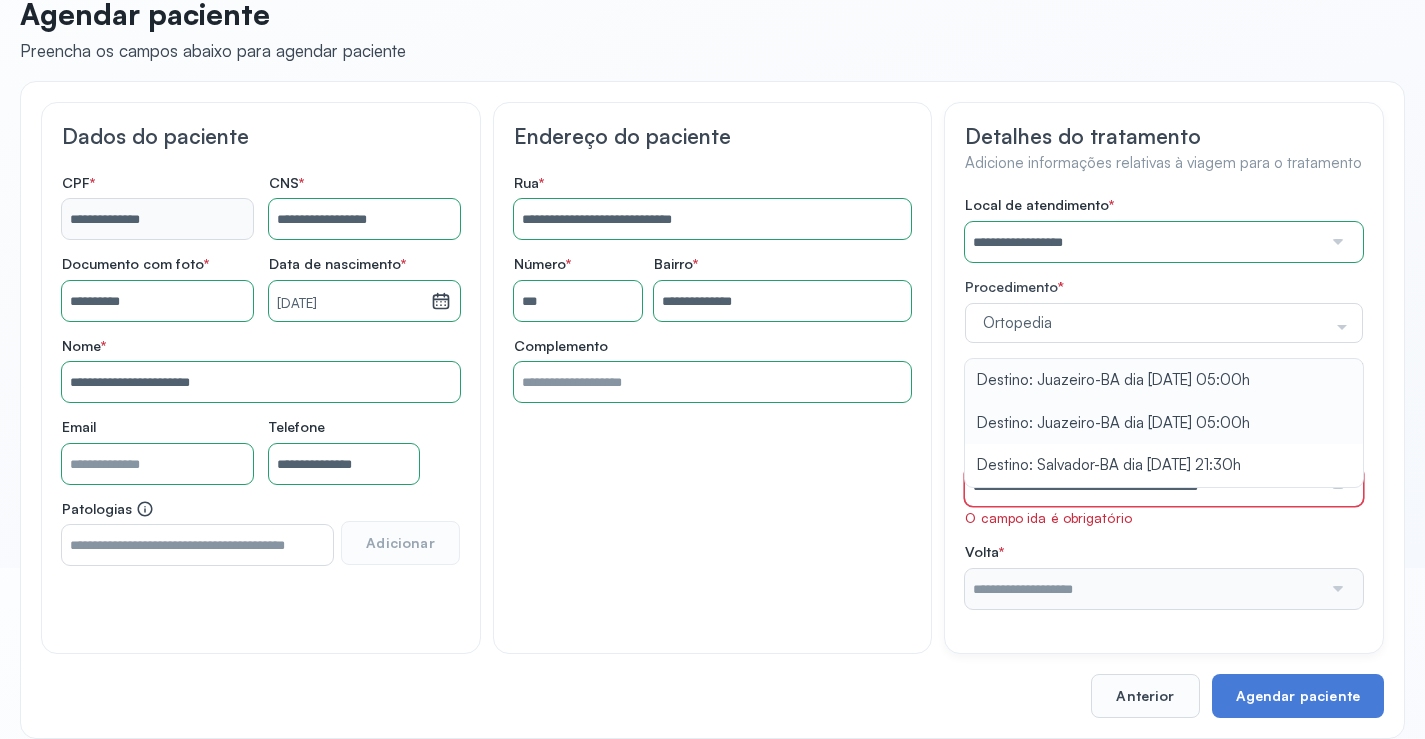 click on "**********" at bounding box center (1164, 402) 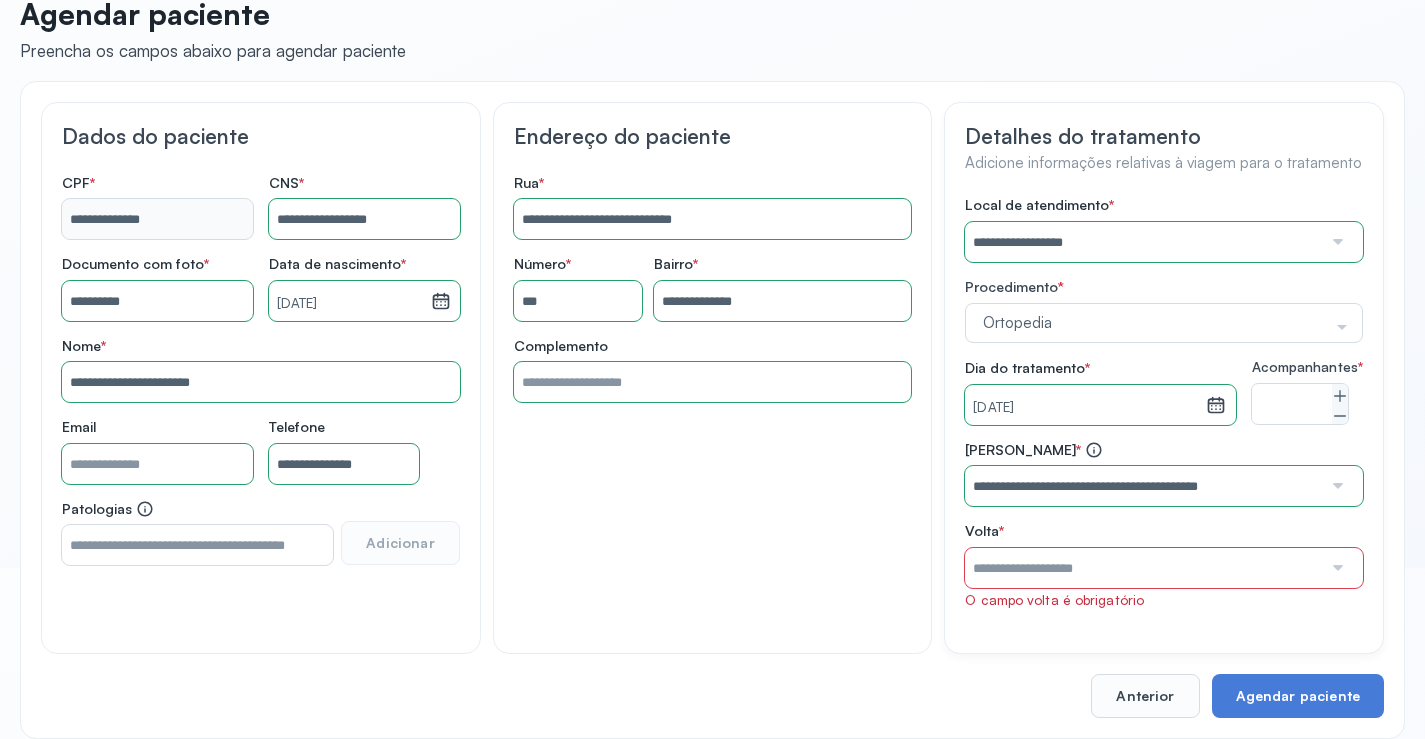 click at bounding box center (1143, 568) 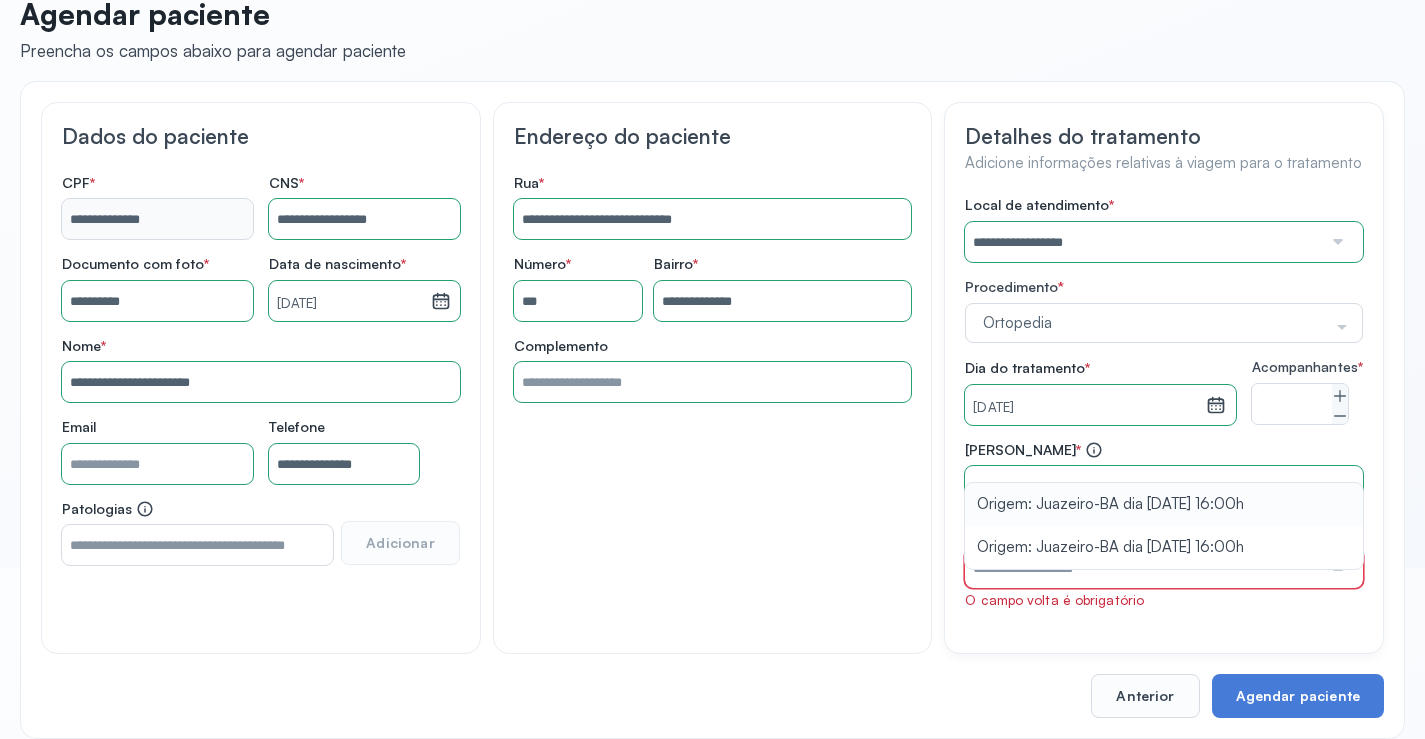type on "**********" 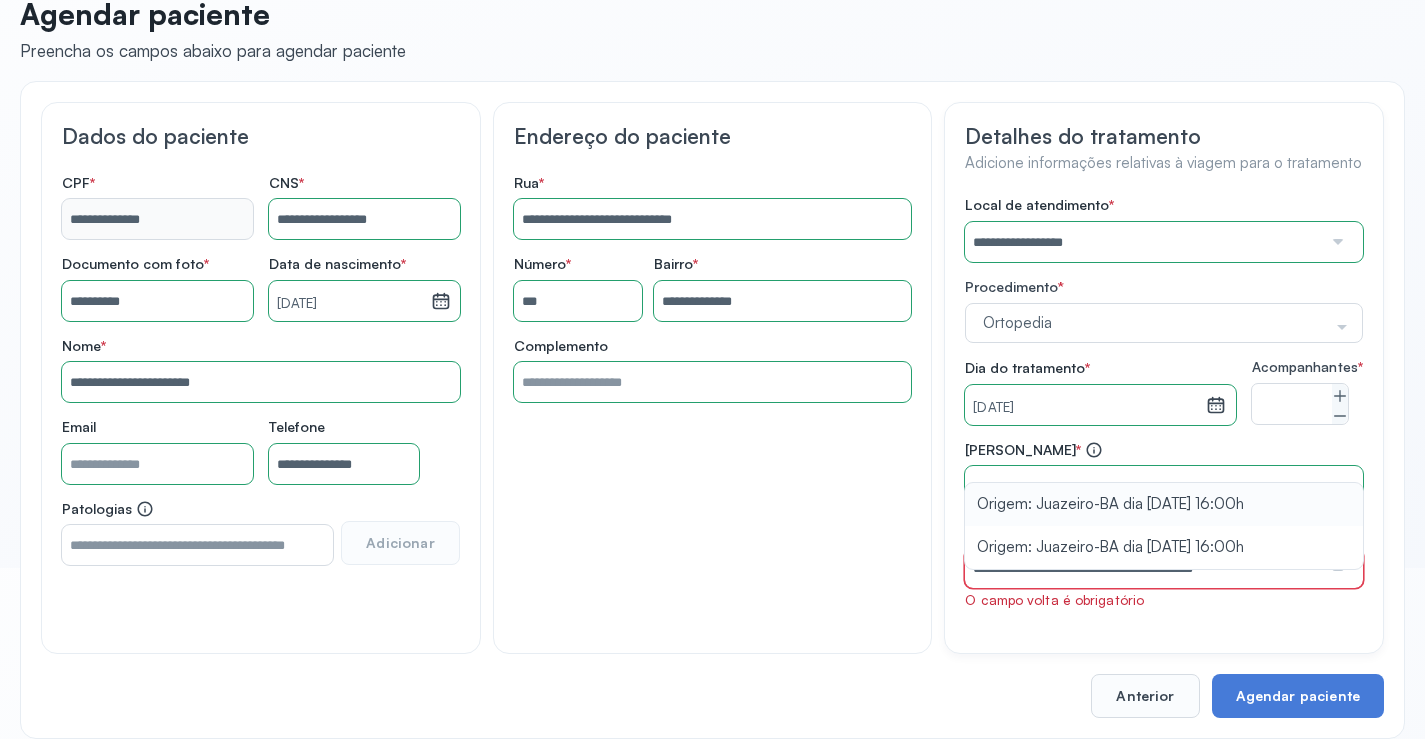 click on "**********" at bounding box center [1164, 525] 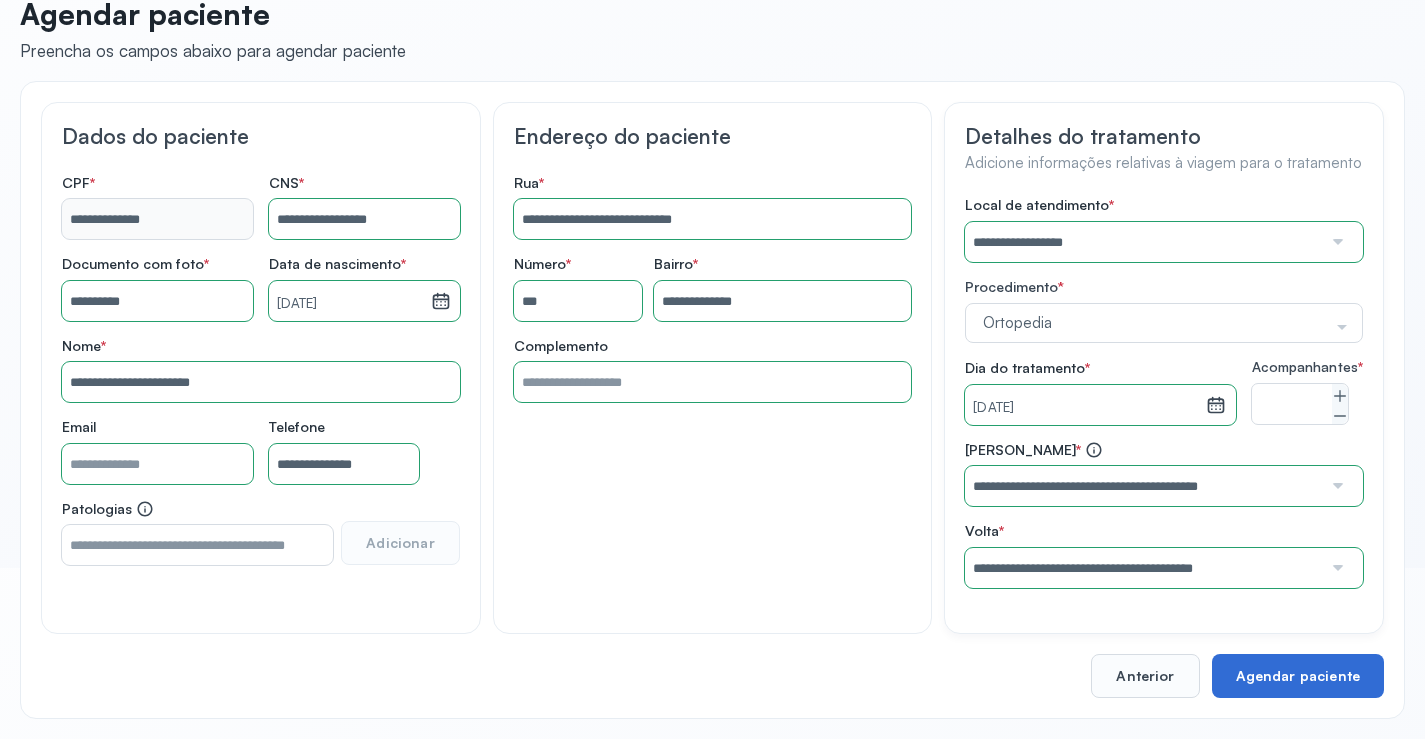 click on "Agendar paciente" at bounding box center [1298, 676] 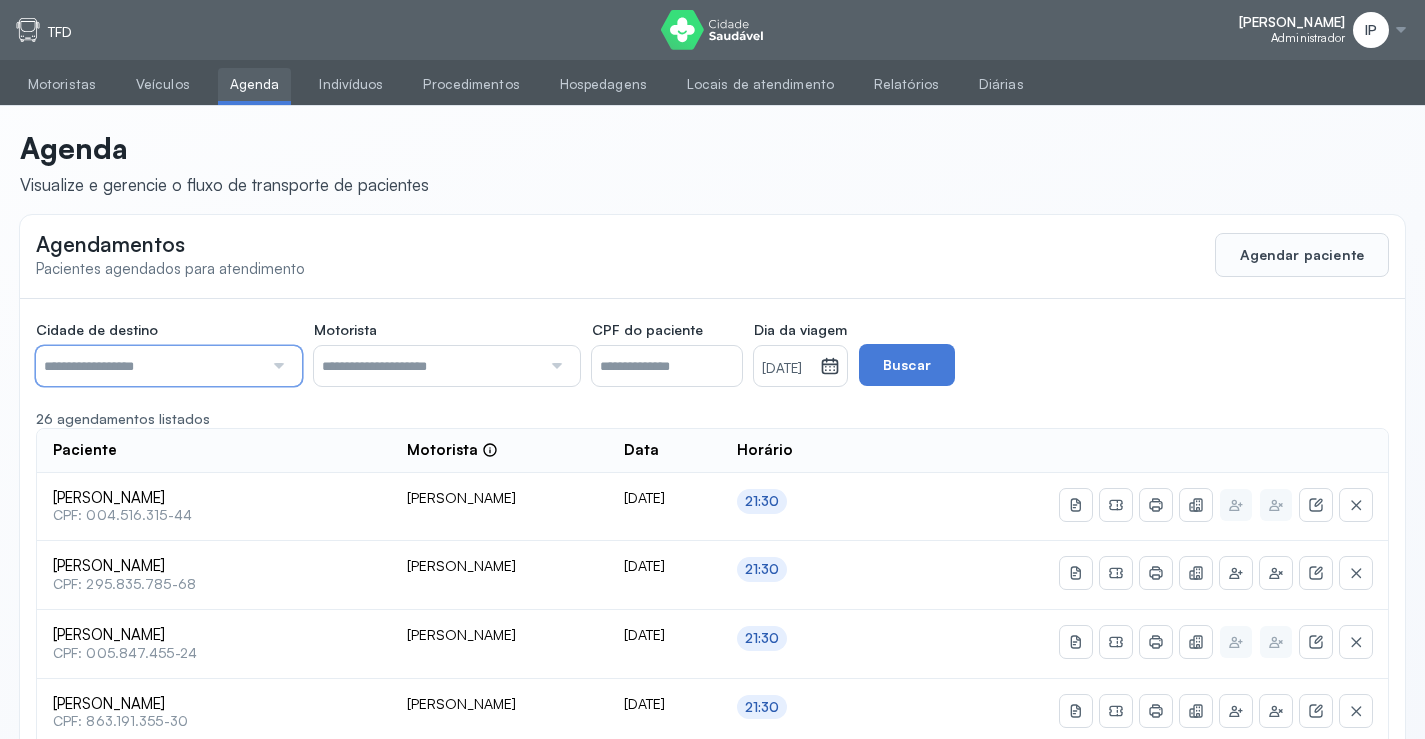click at bounding box center [149, 366] 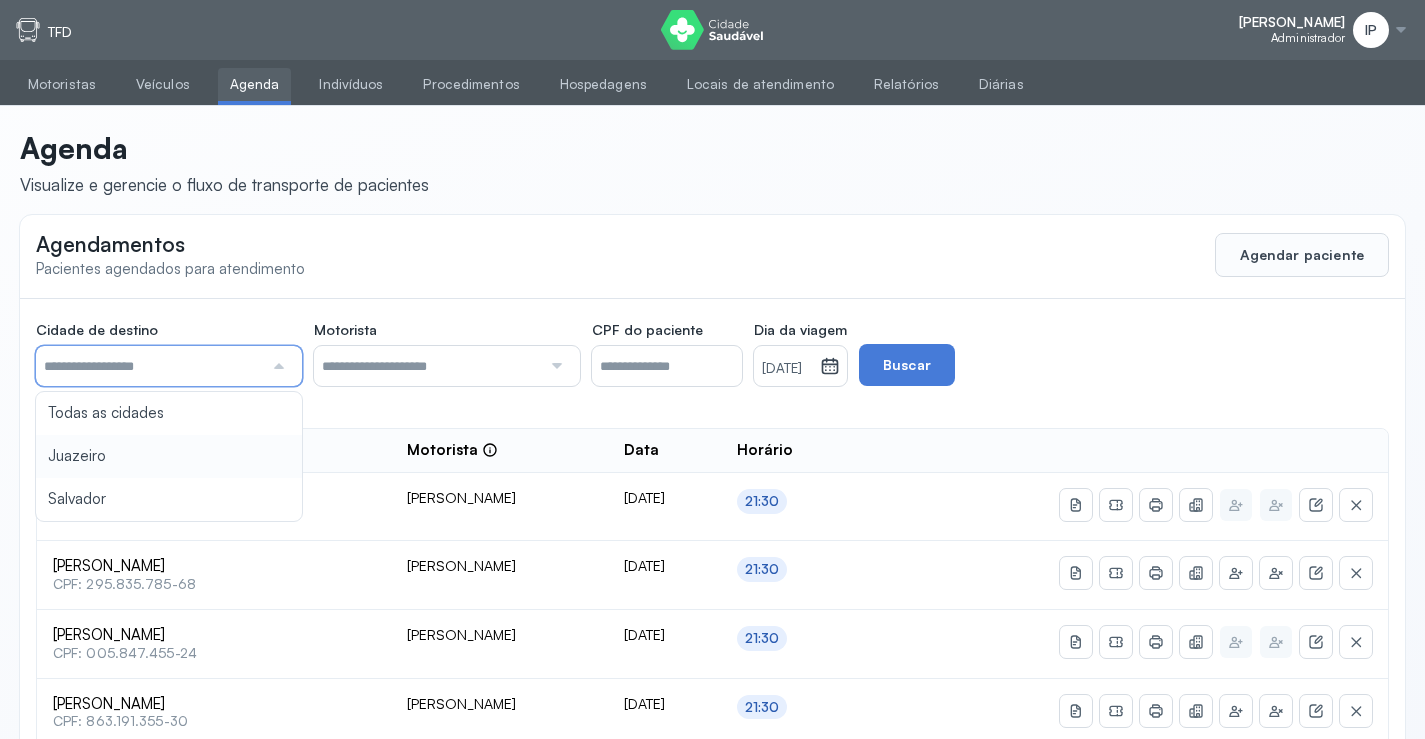 type on "********" 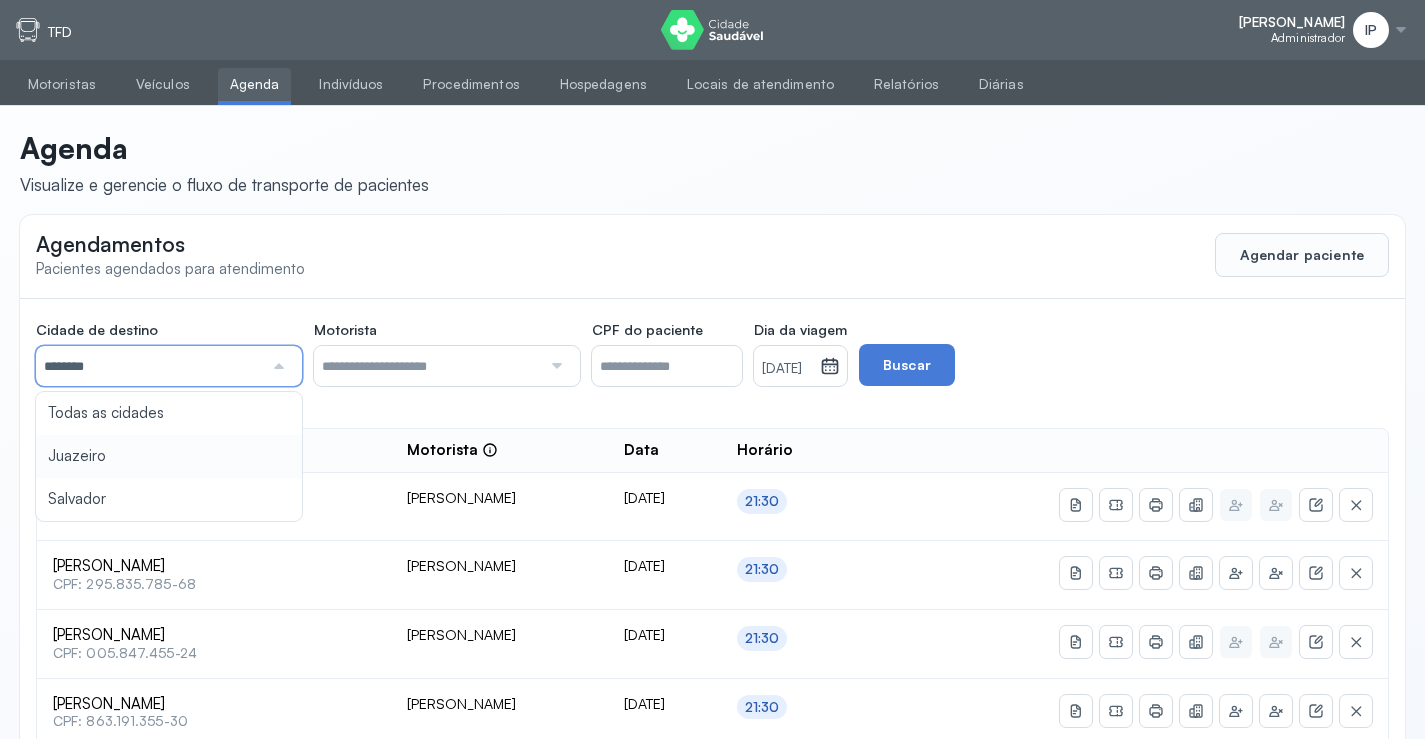 click on "Cidade de destino  ******** Todas as cidades [GEOGRAPHIC_DATA] Salvador Motorista  Todos os motoristas [PERSON_NAME] [PERSON_NAME] [PERSON_NAME] CPF do paciente  Dia da viagem  [DATE] [DATE] S T Q Q S S D 1 2 3 4 5 6 7 8 9 10 11 12 13 14 15 16 17 18 19 20 21 22 23 24 25 26 27 28 29 30 [DATE][PERSON_NAME] mar abr maio jun [DATE] ago set out nov [DATE] 2019 2020 2021 2022 2023 2024 2025 2026 2027 2028 2029  Buscar  26 agendamentos listados Paciente  Motorista  Data Horário [PERSON_NAME]  CPF: 004.516.315-44 [PERSON_NAME] [DATE] 21:30 [PERSON_NAME]  CPF: 295.835.785-68 [PERSON_NAME] [DATE] 21:30 [PERSON_NAME]  CPF: 005.847.455-24 [PERSON_NAME] [DATE] 21:30 [PERSON_NAME]  CPF: 863.191.355-30 [PERSON_NAME] [DATE] 21:30 [PERSON_NAME]  CPF: 019.264.495-50 [PERSON_NAME] [DATE] 21:30 [PERSON_NAME] [DATE] 1 2" 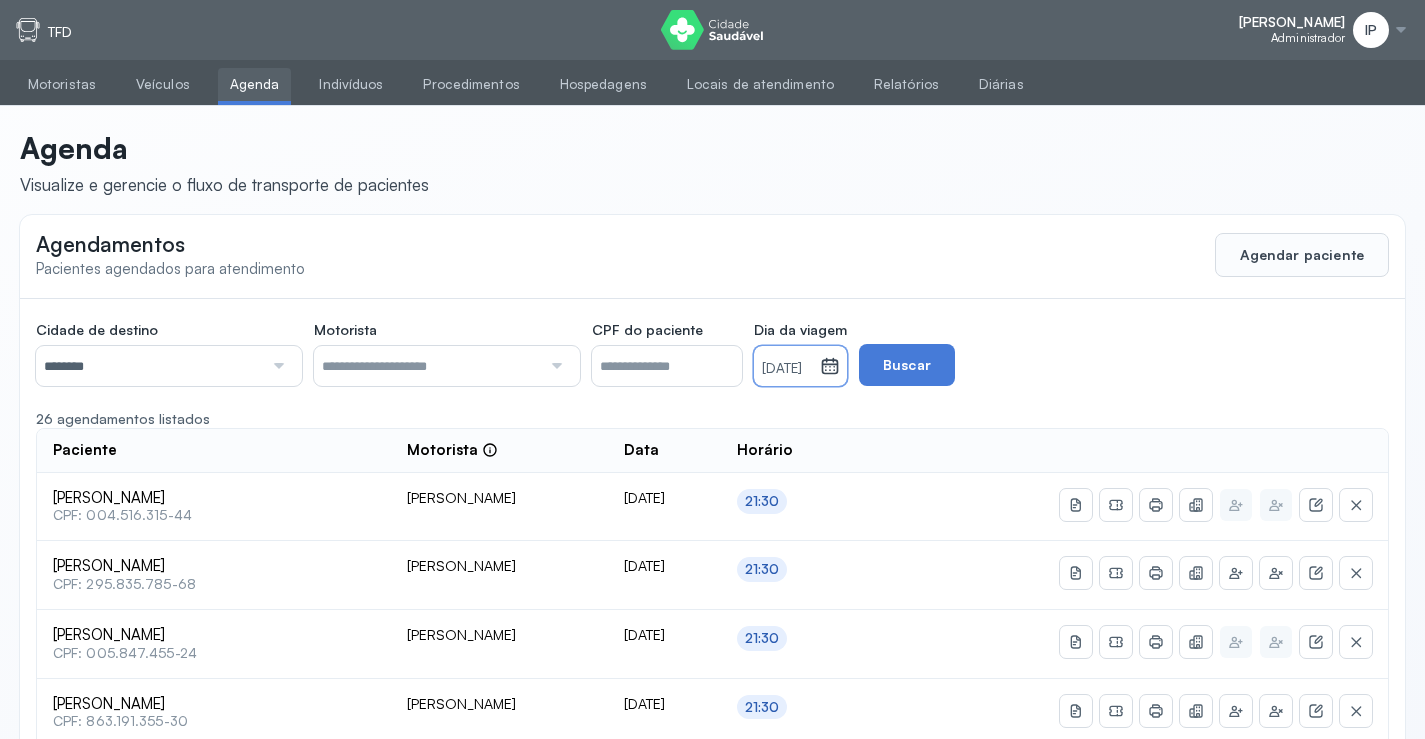 click on "[DATE]" at bounding box center [787, 366] 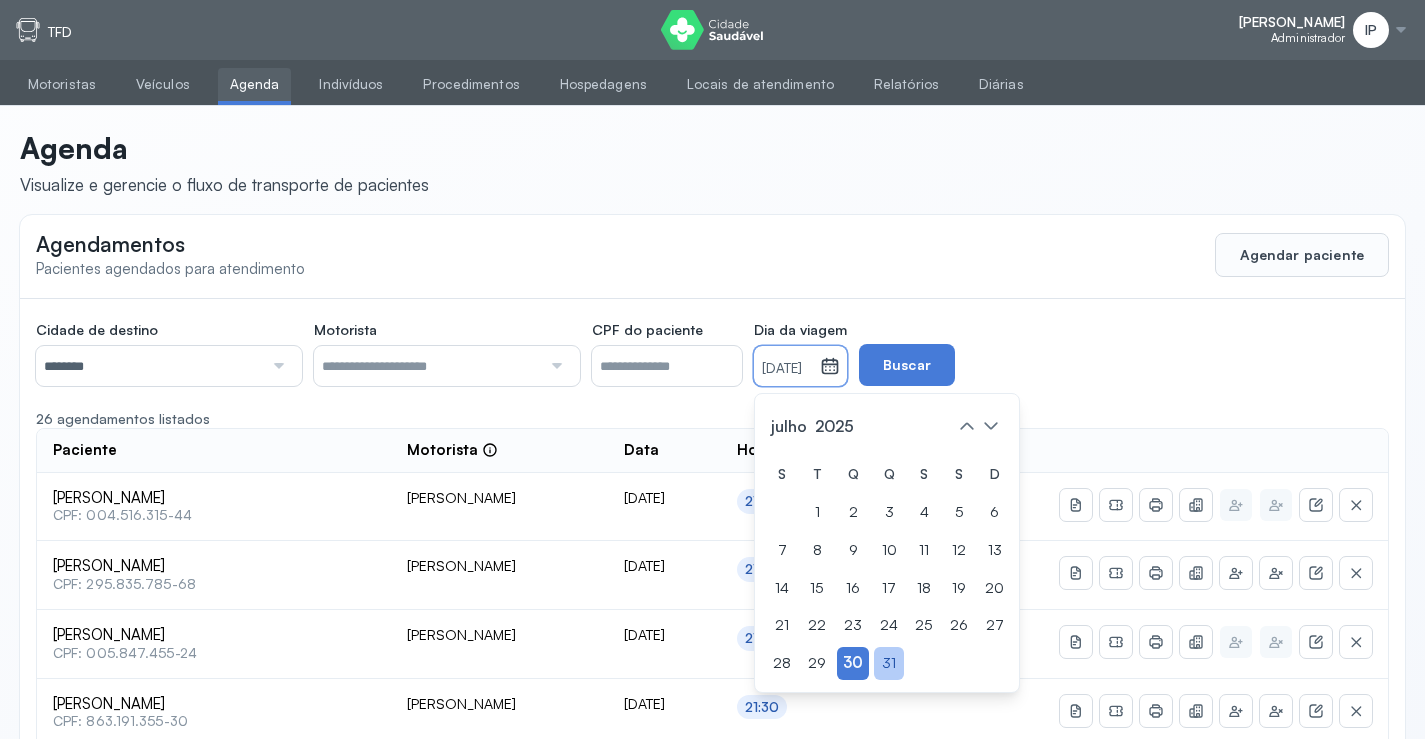 click on "31" 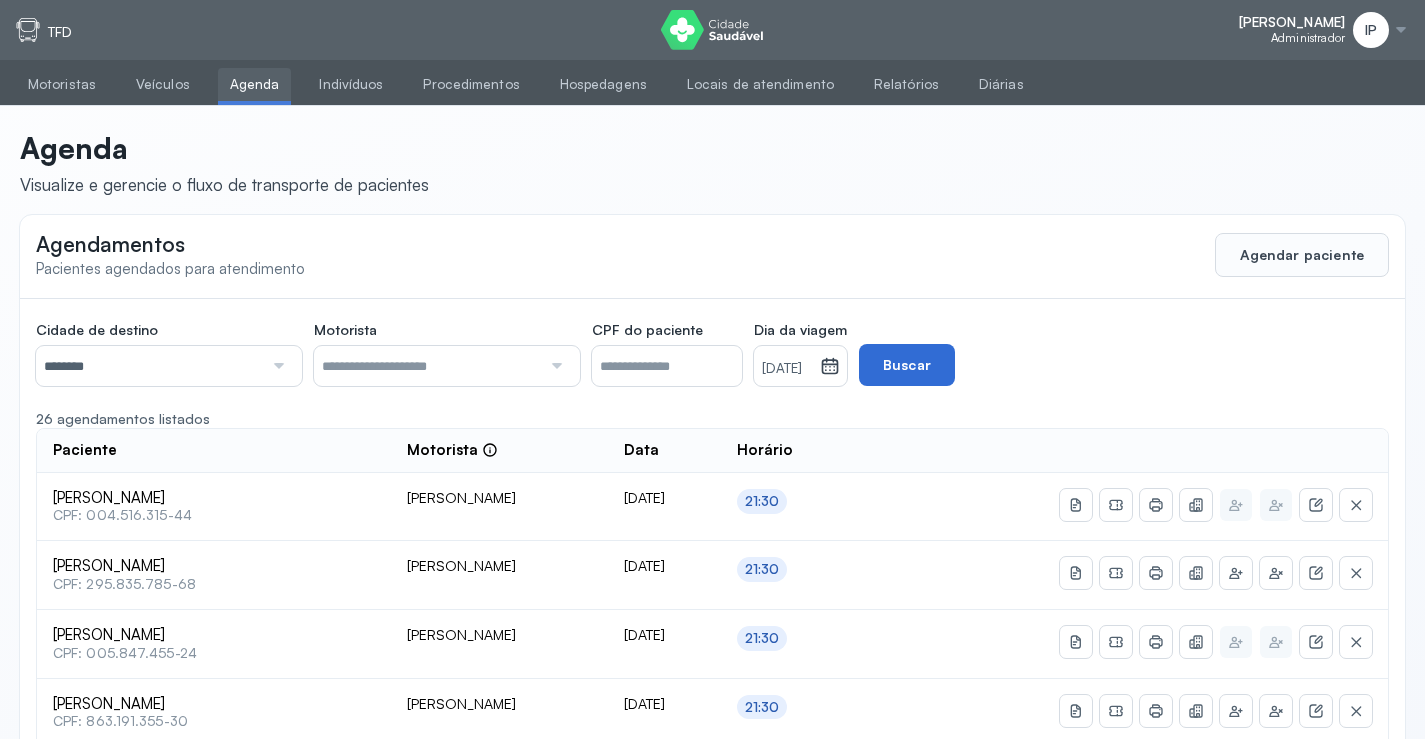 click on "Buscar" at bounding box center (907, 365) 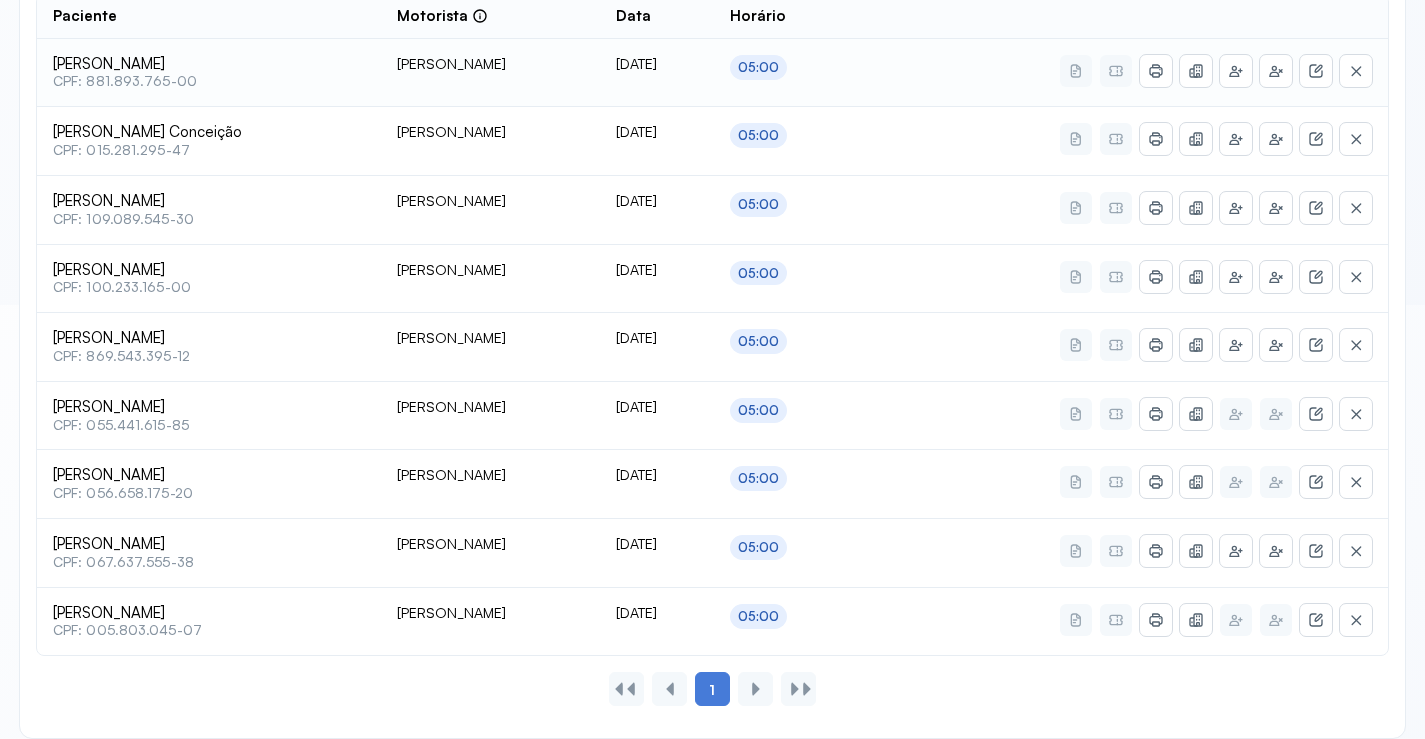 scroll, scrollTop: 453, scrollLeft: 0, axis: vertical 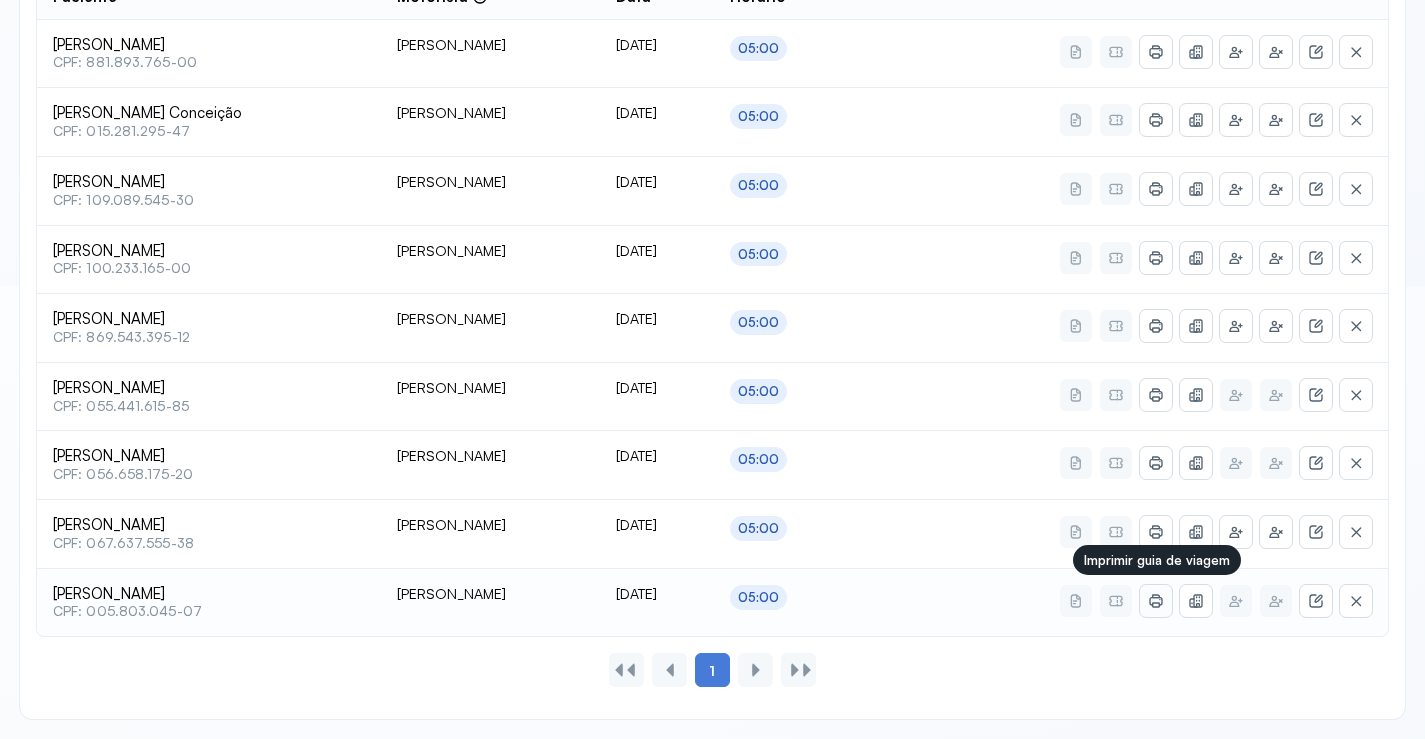 click 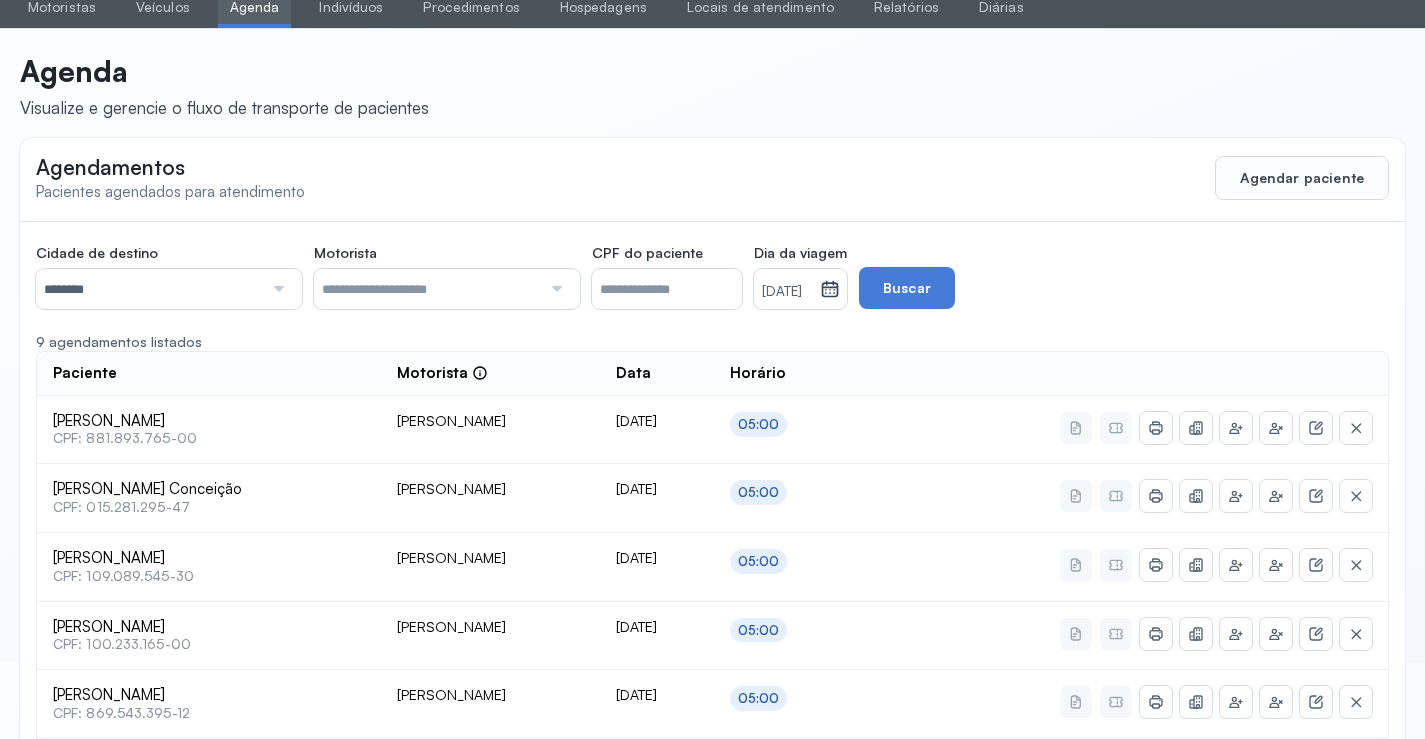 scroll, scrollTop: 0, scrollLeft: 0, axis: both 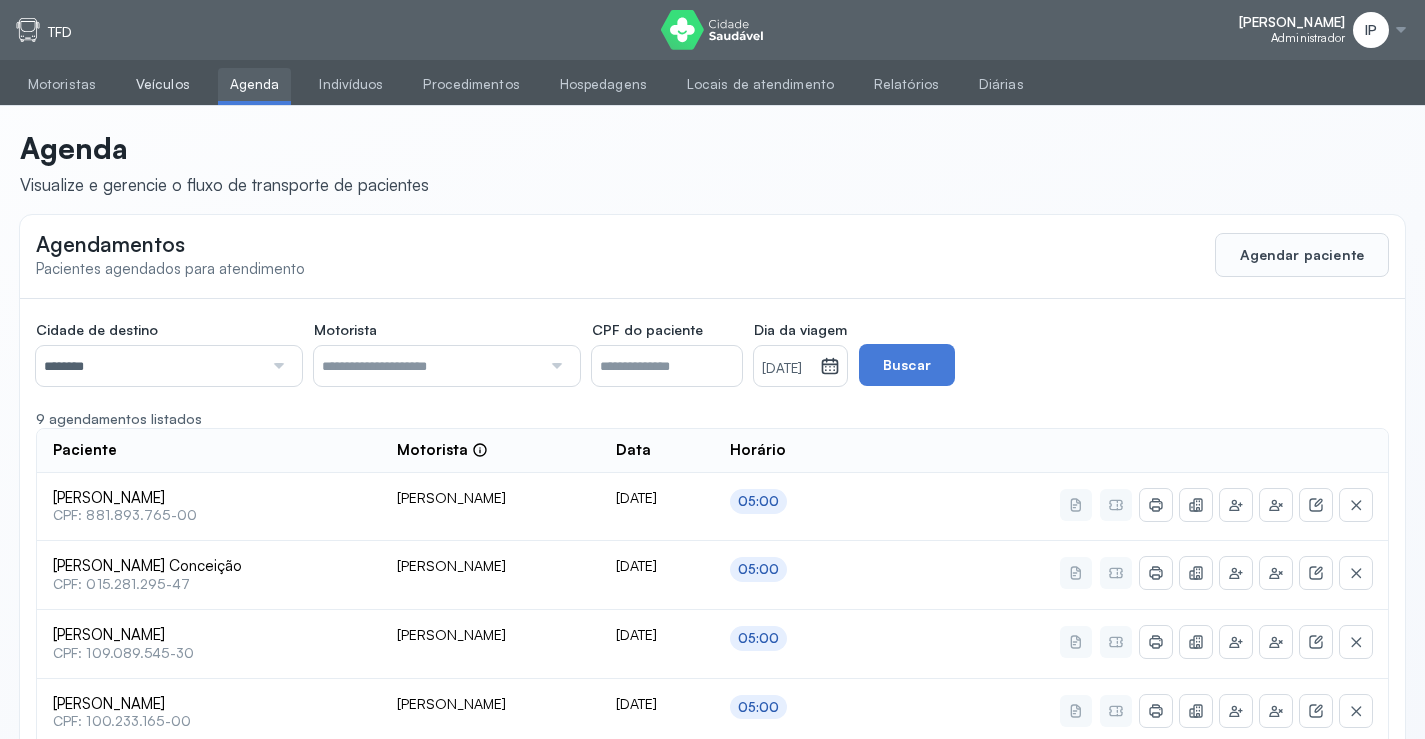 click on "Veículos" at bounding box center (163, 84) 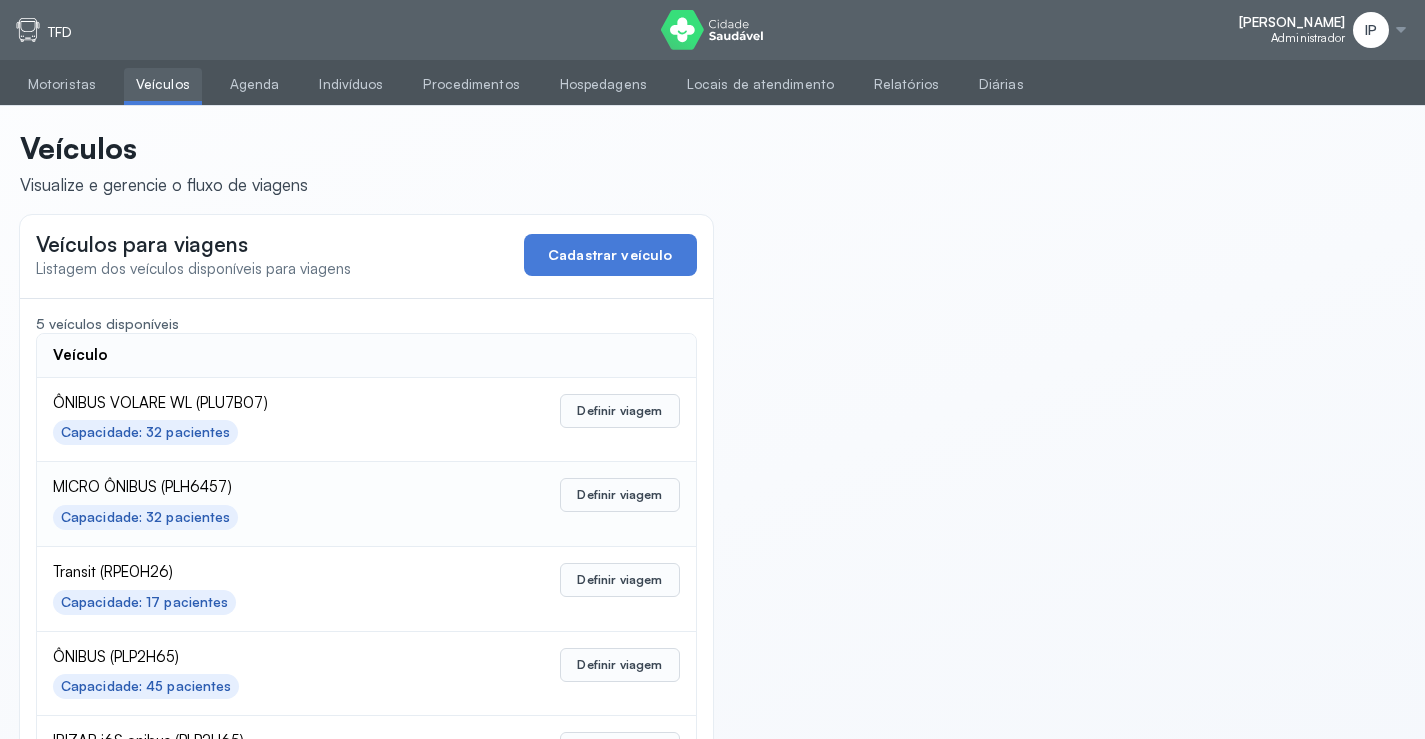 scroll, scrollTop: 98, scrollLeft: 0, axis: vertical 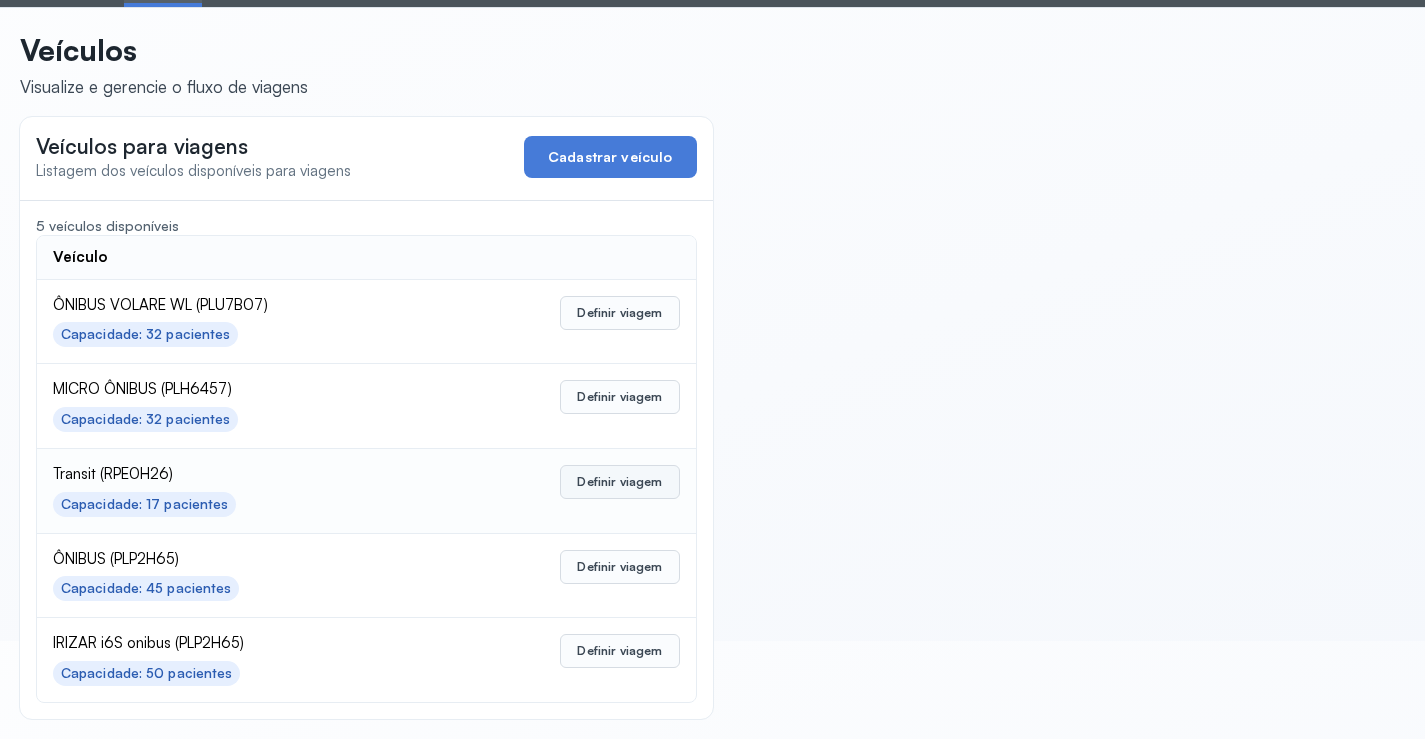 click on "Definir viagem" at bounding box center (619, 482) 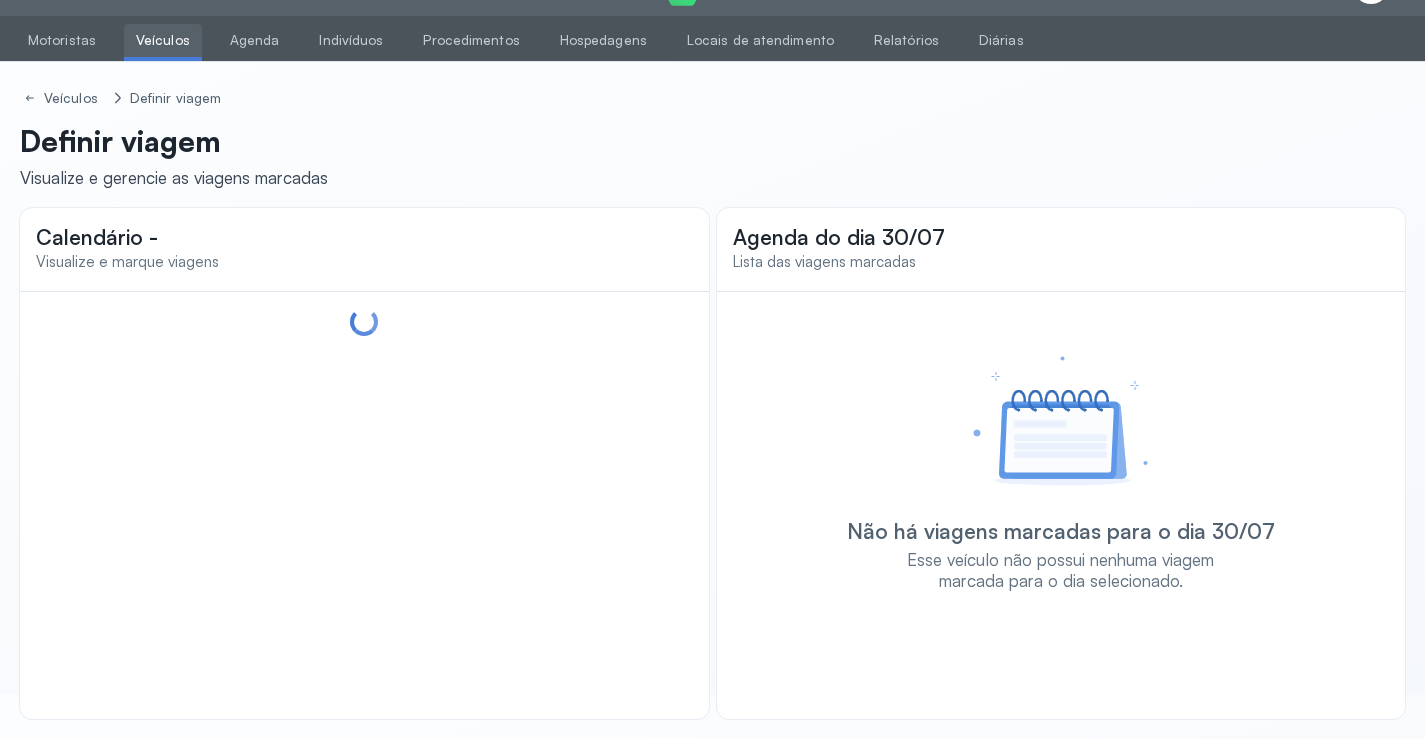 scroll, scrollTop: 47, scrollLeft: 0, axis: vertical 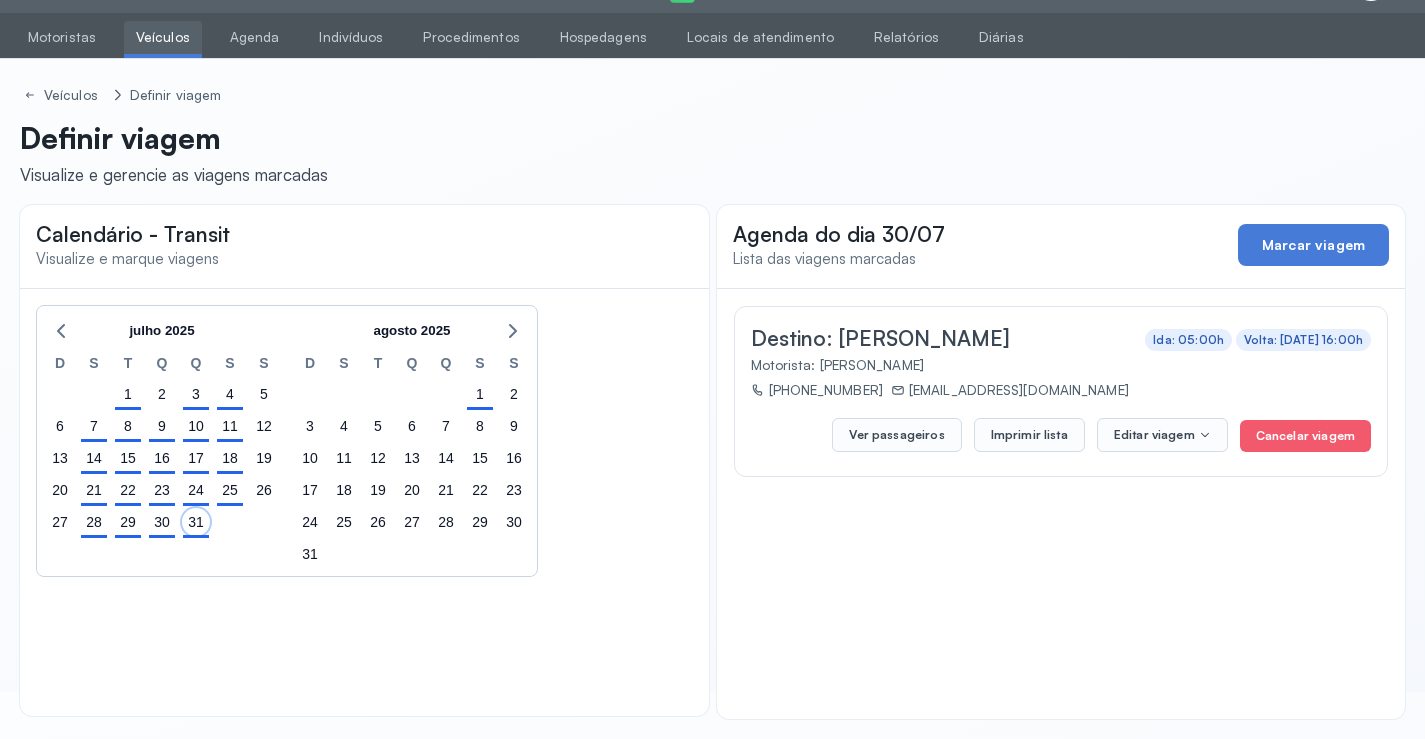 drag, startPoint x: 191, startPoint y: 526, endPoint x: 236, endPoint y: 508, distance: 48.466484 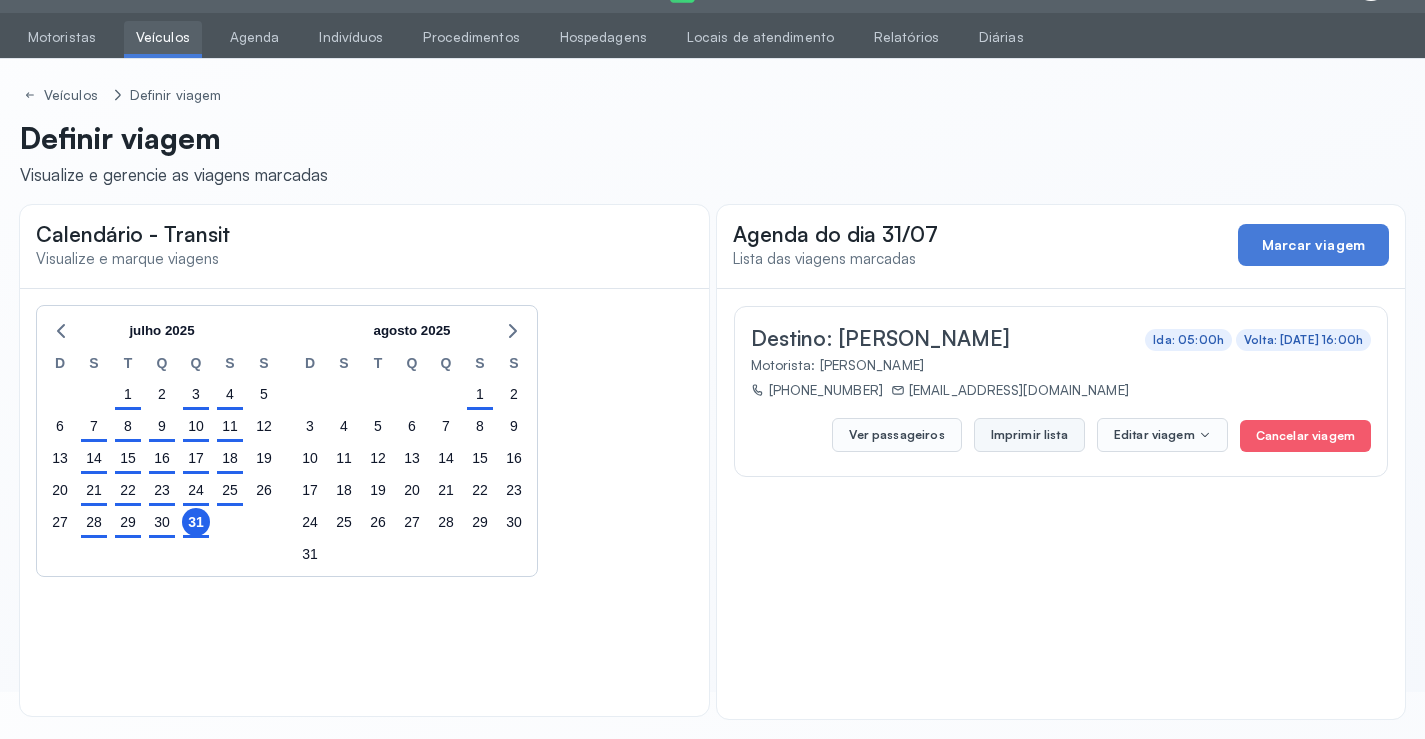 click on "Imprimir lista" at bounding box center (1029, 435) 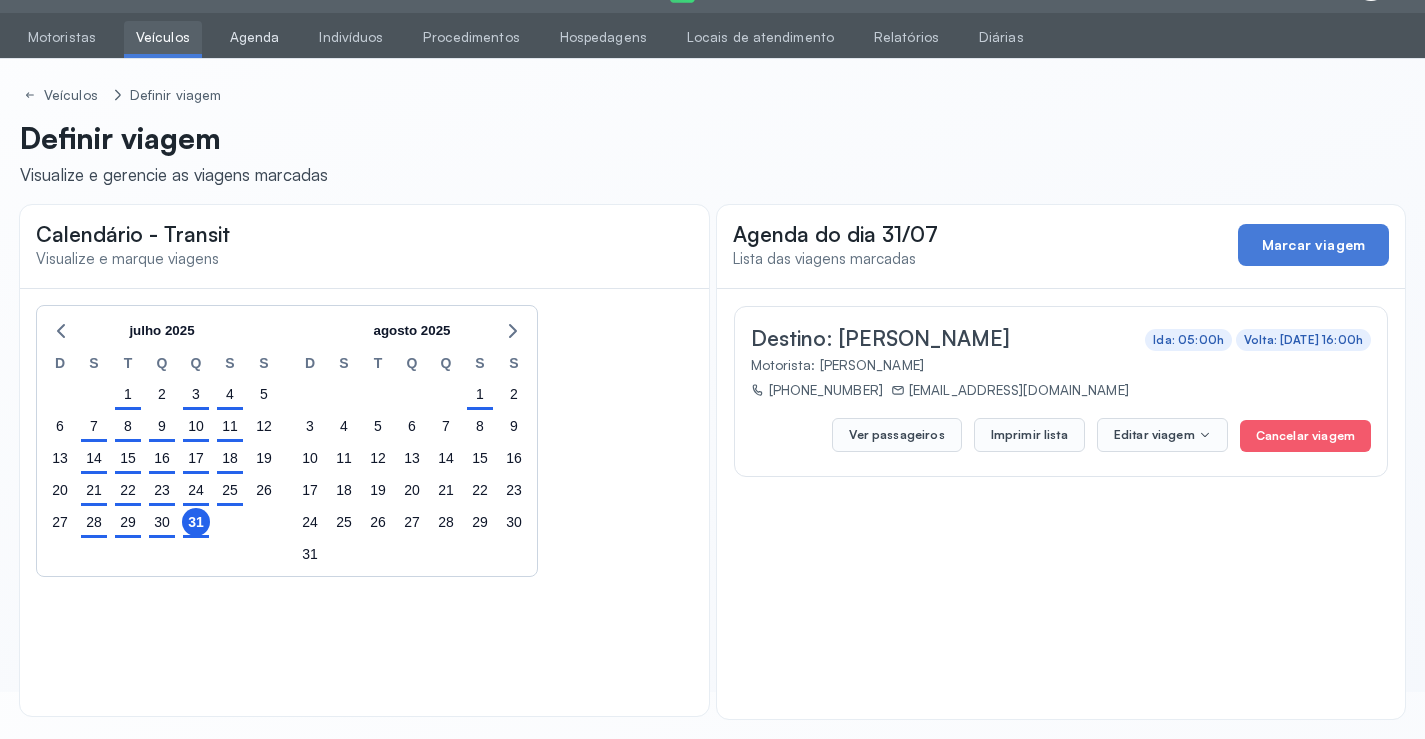 click on "Agenda" at bounding box center (255, 37) 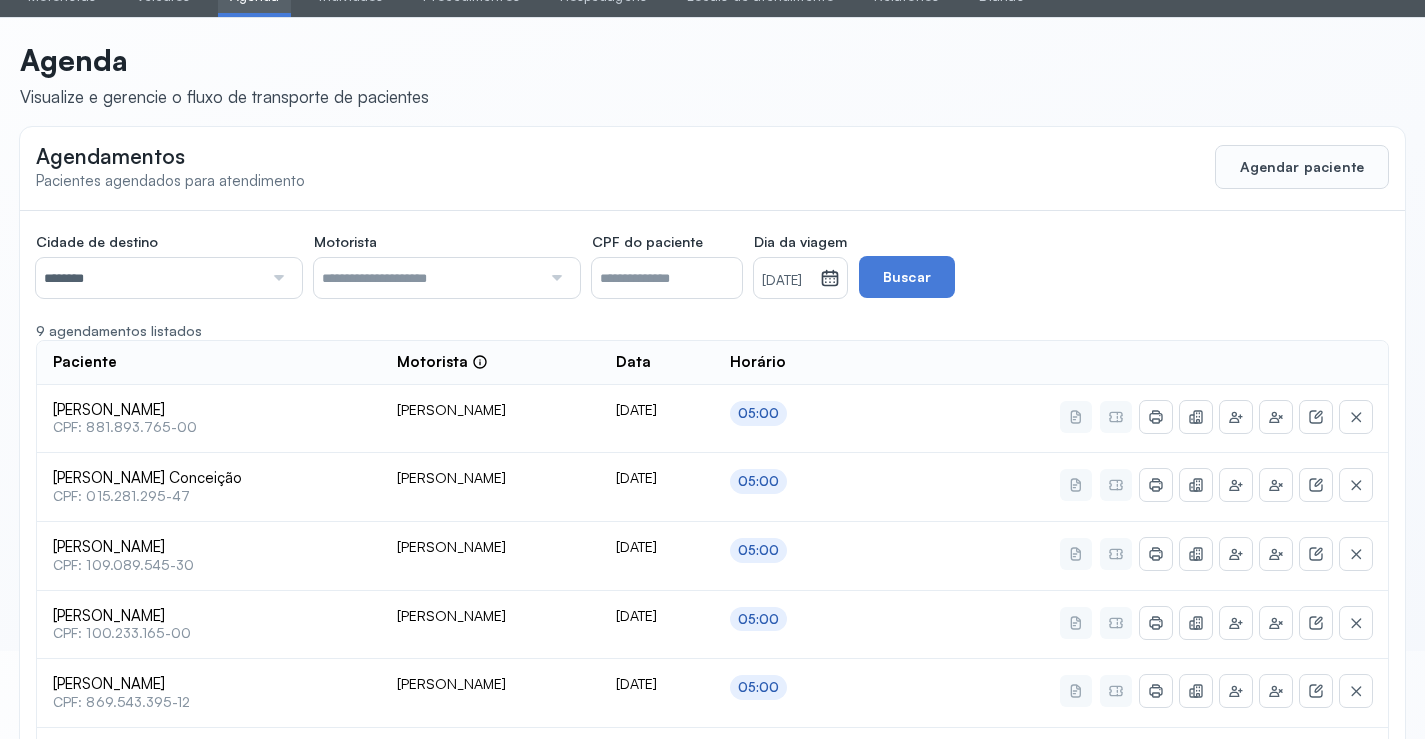 scroll, scrollTop: 53, scrollLeft: 0, axis: vertical 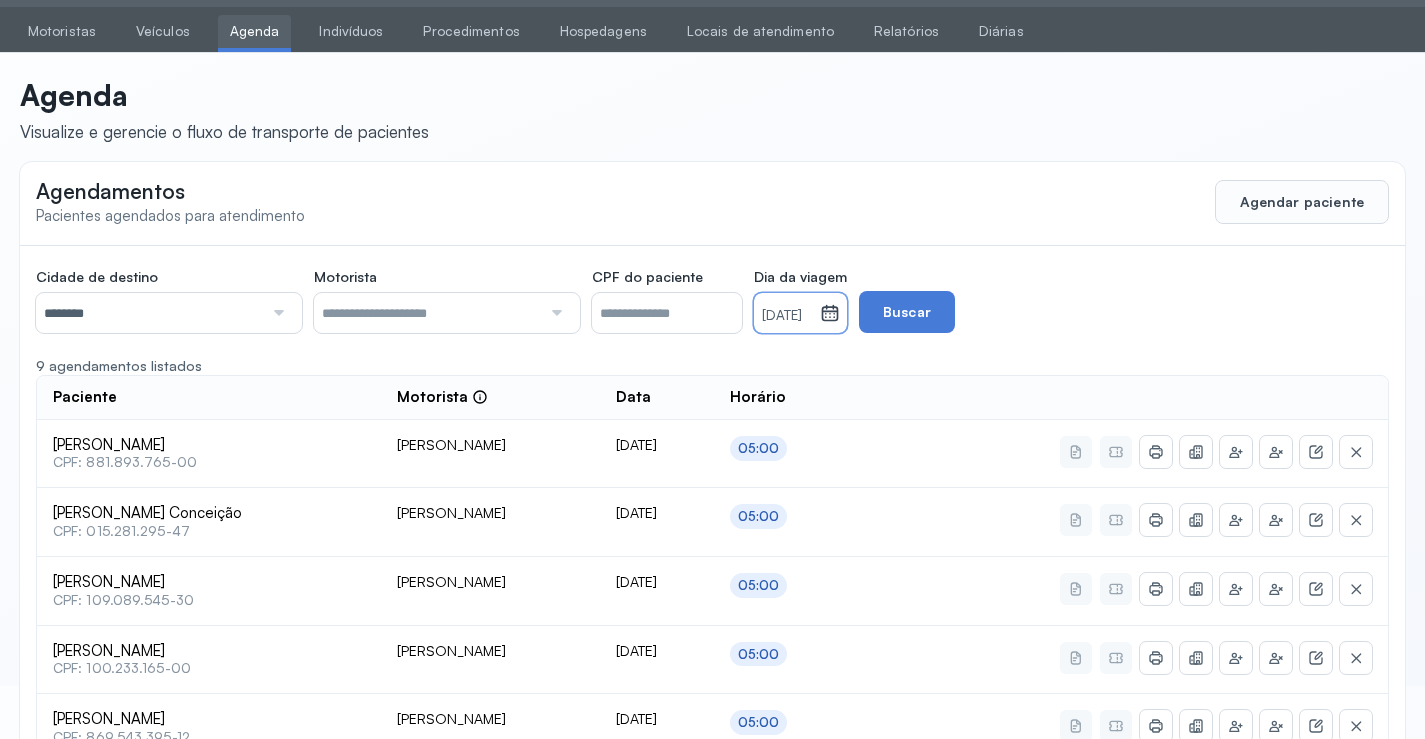 click on "[DATE]" at bounding box center (787, 316) 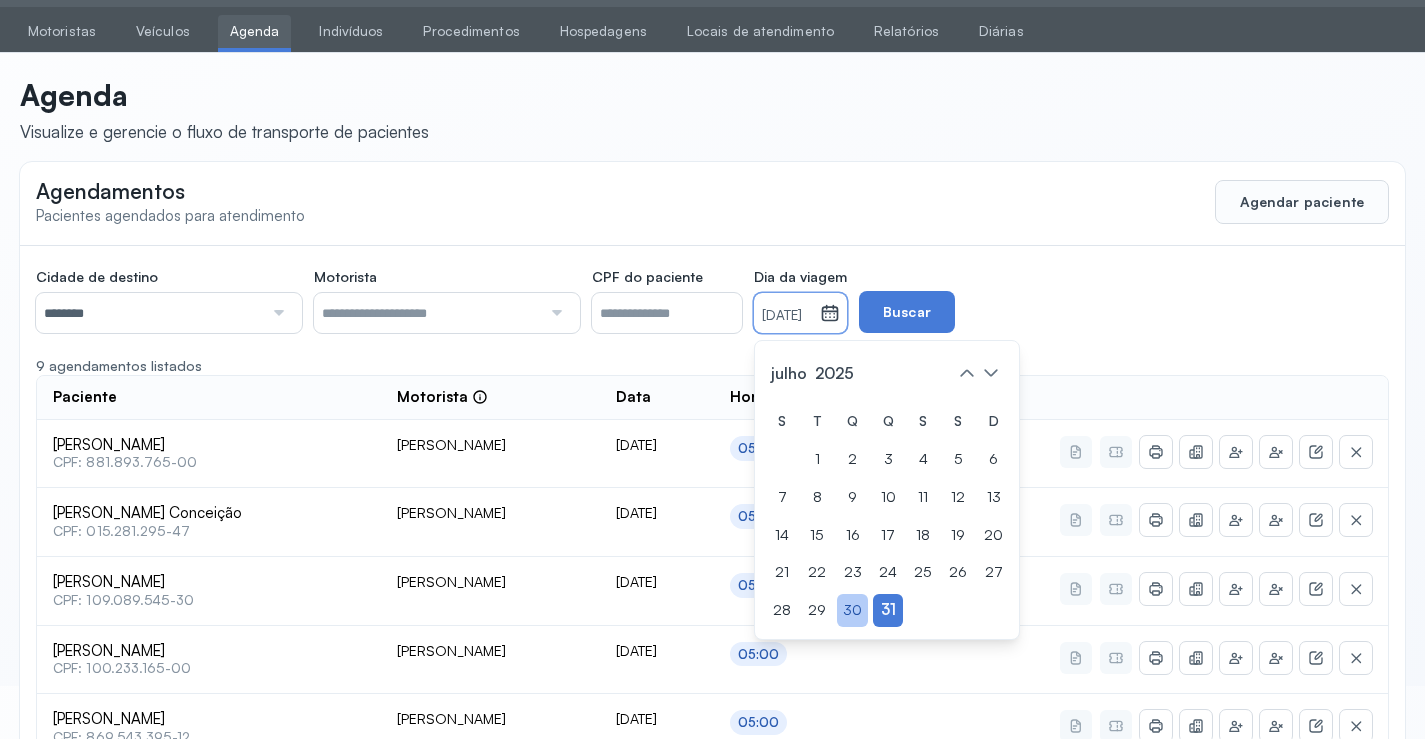 drag, startPoint x: 881, startPoint y: 599, endPoint x: 915, endPoint y: 498, distance: 106.56923 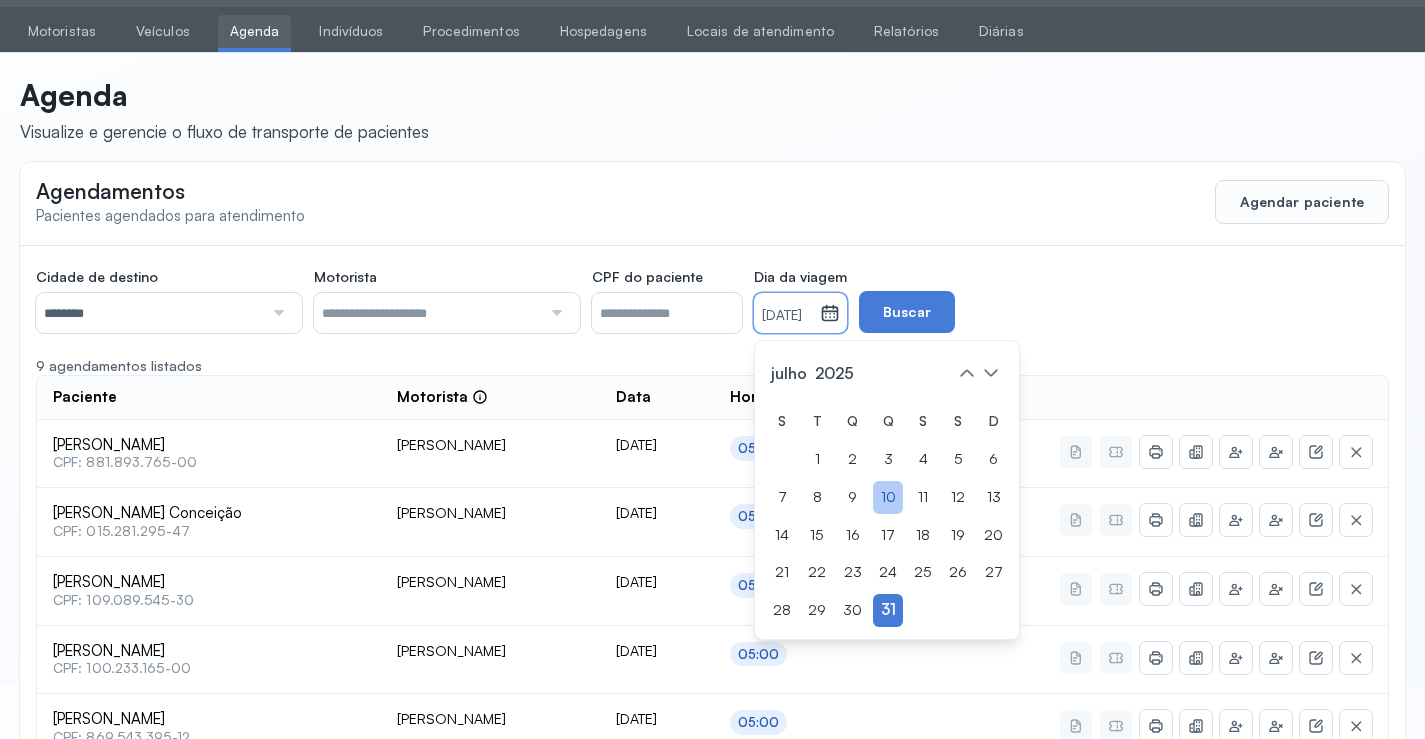click on "30" 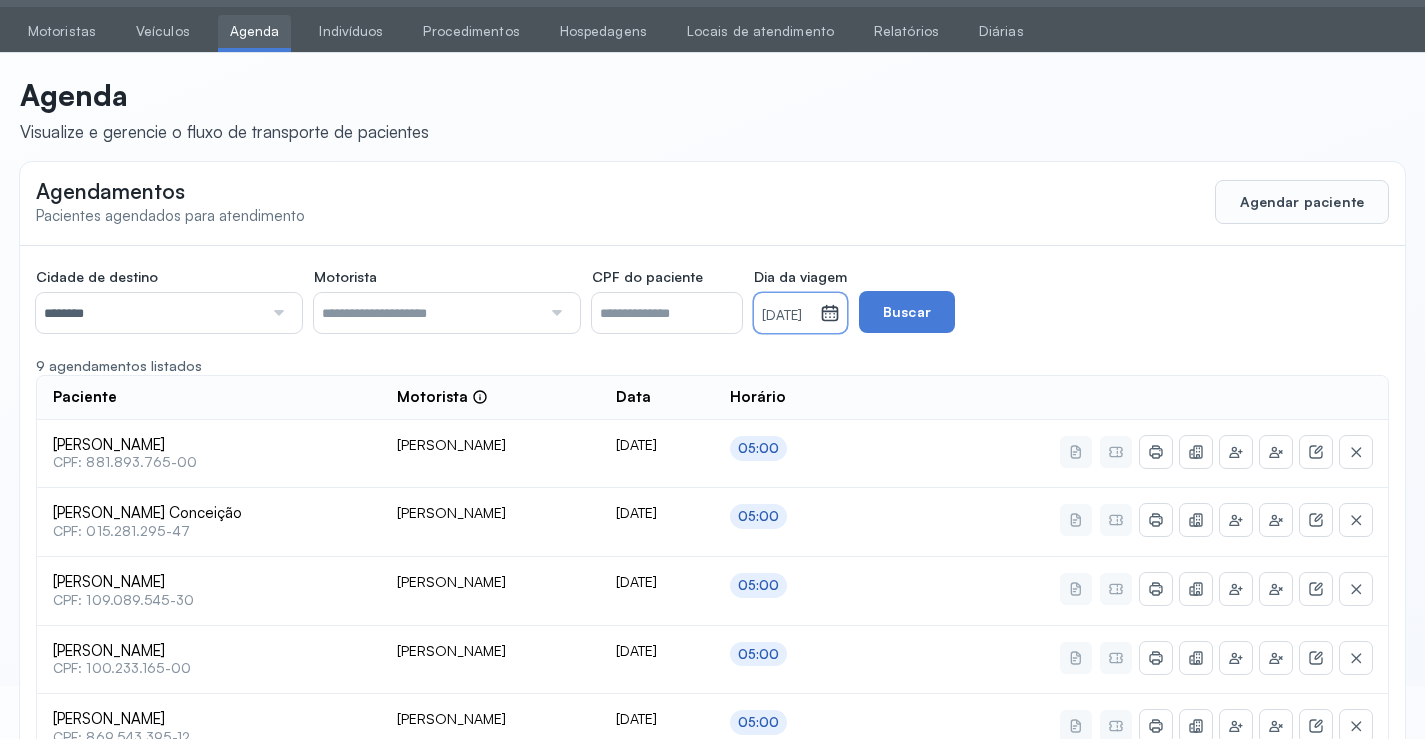 click on "********" at bounding box center [149, 313] 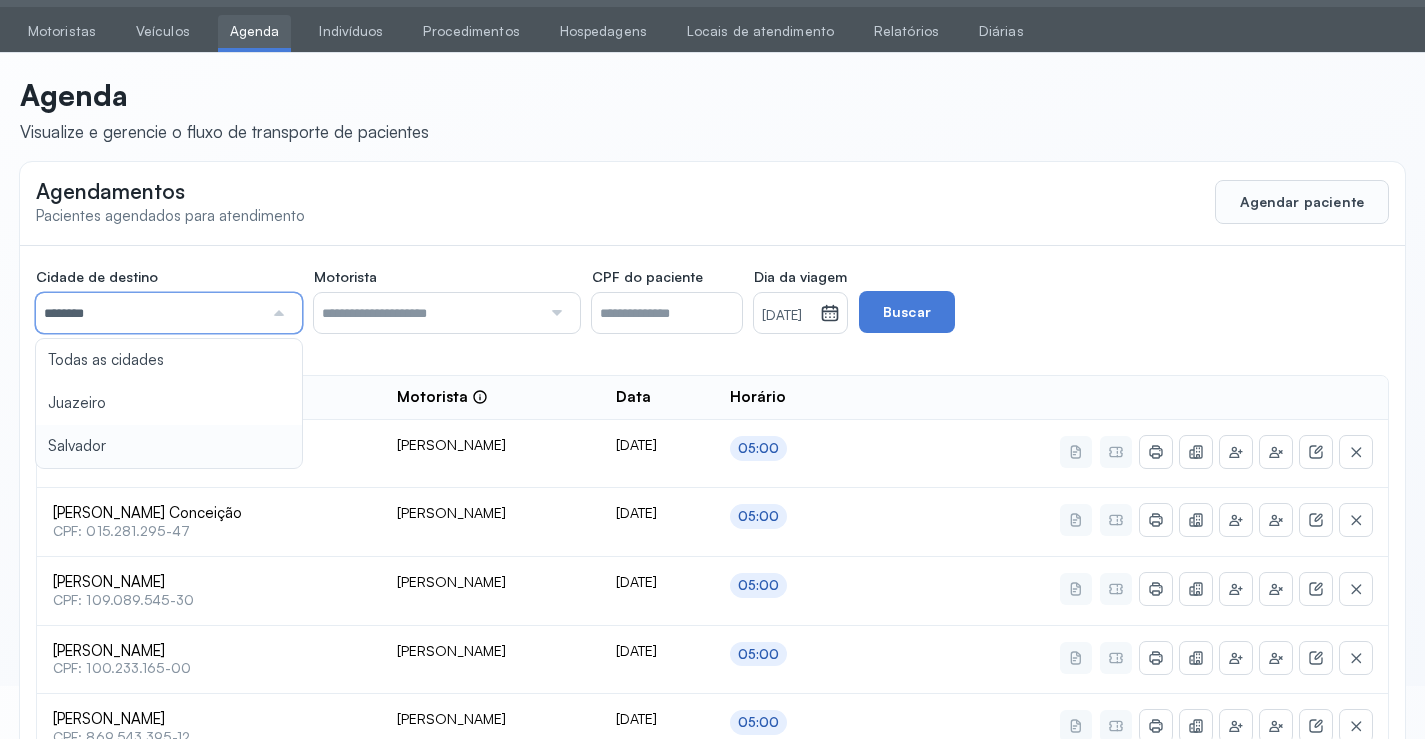 type on "********" 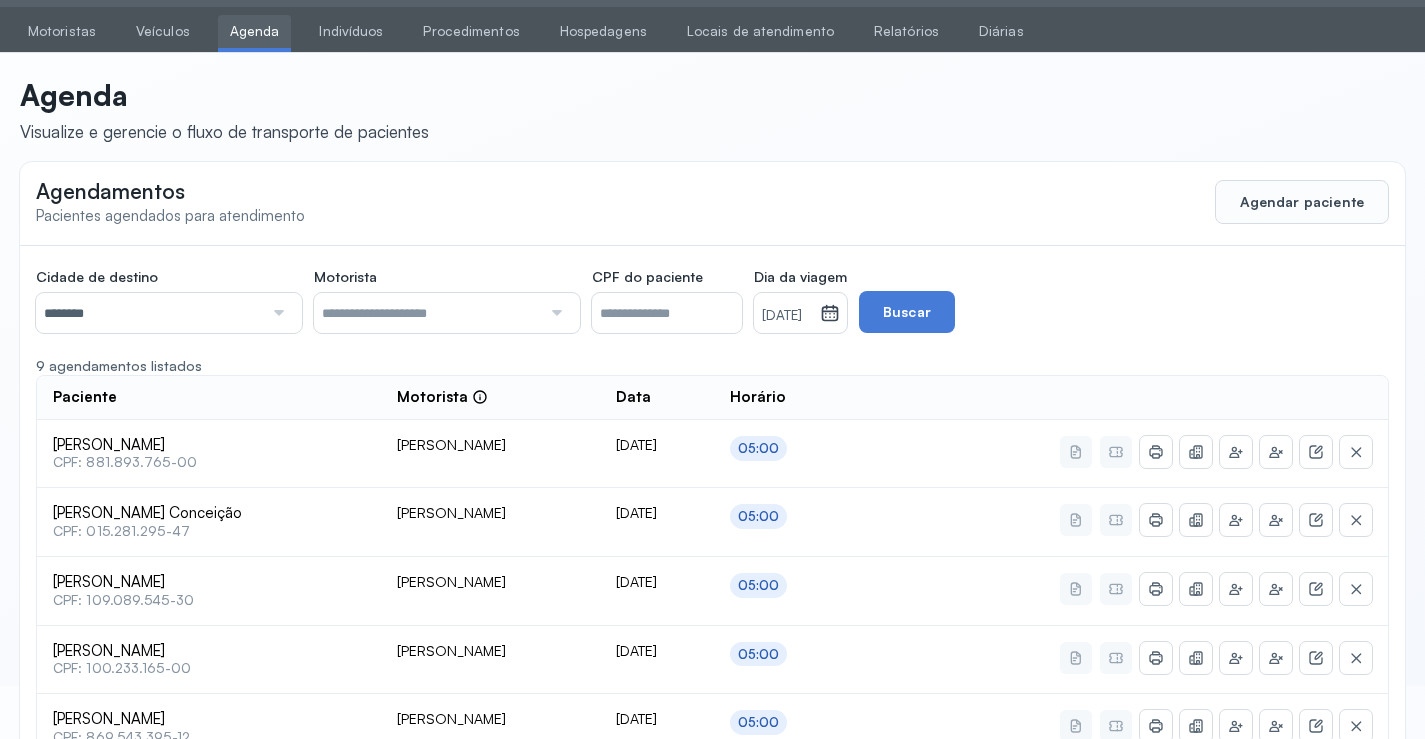 drag, startPoint x: 134, startPoint y: 439, endPoint x: 159, endPoint y: 416, distance: 33.970577 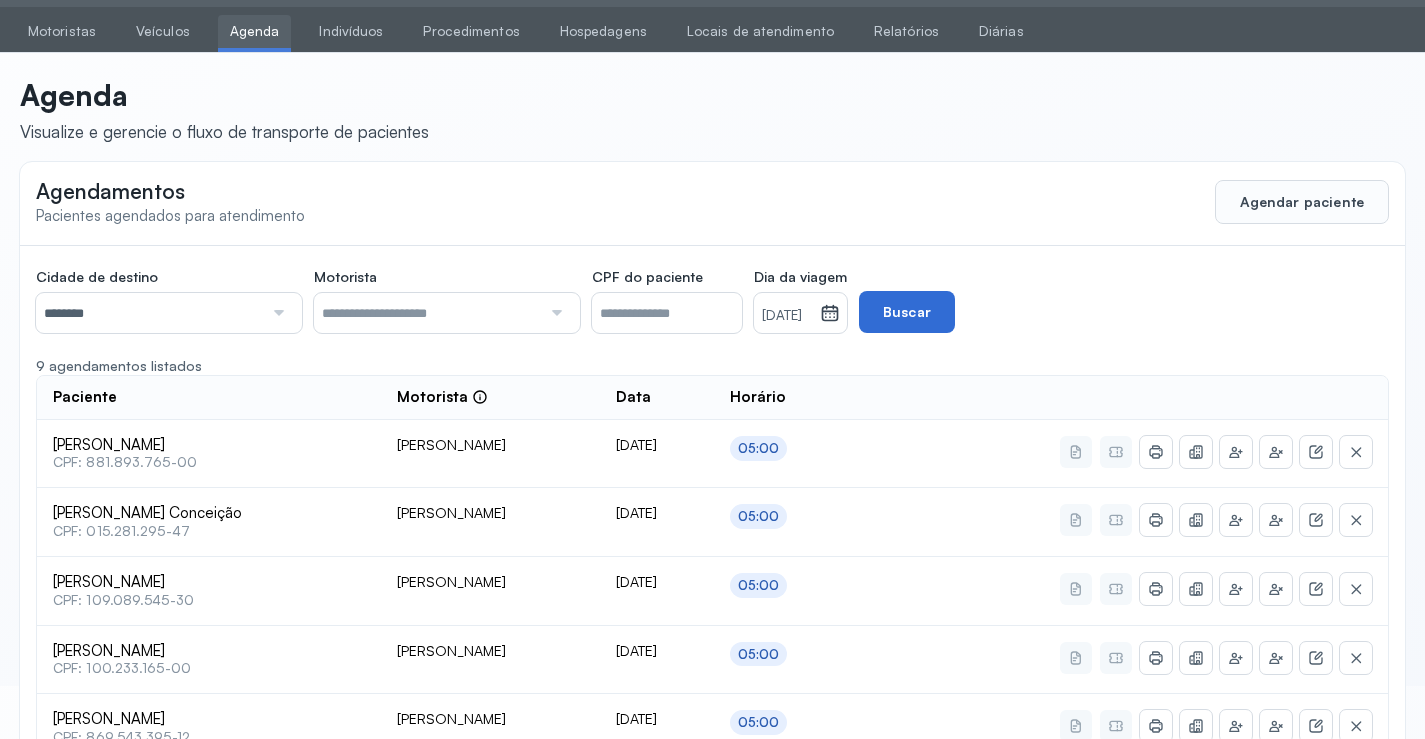 click on "Buscar" at bounding box center [907, 312] 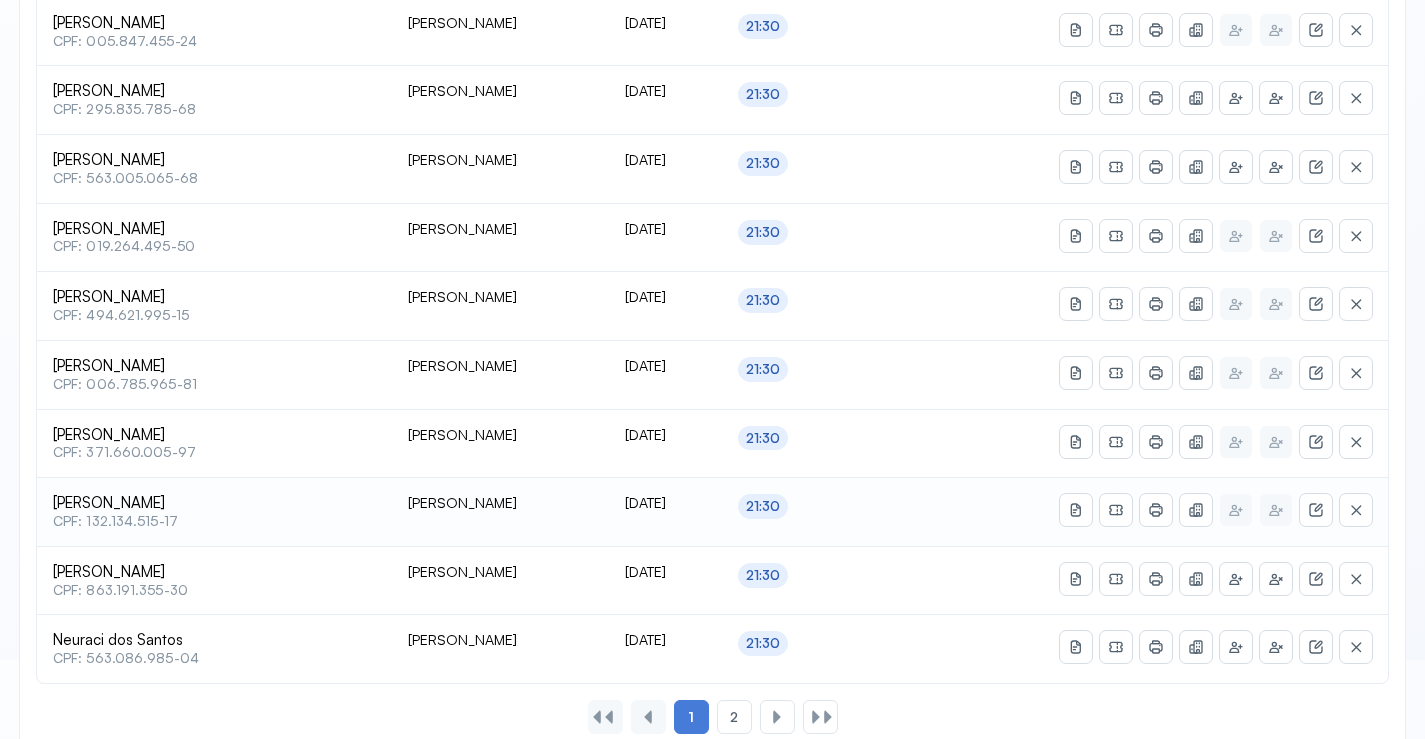 scroll, scrollTop: 853, scrollLeft: 0, axis: vertical 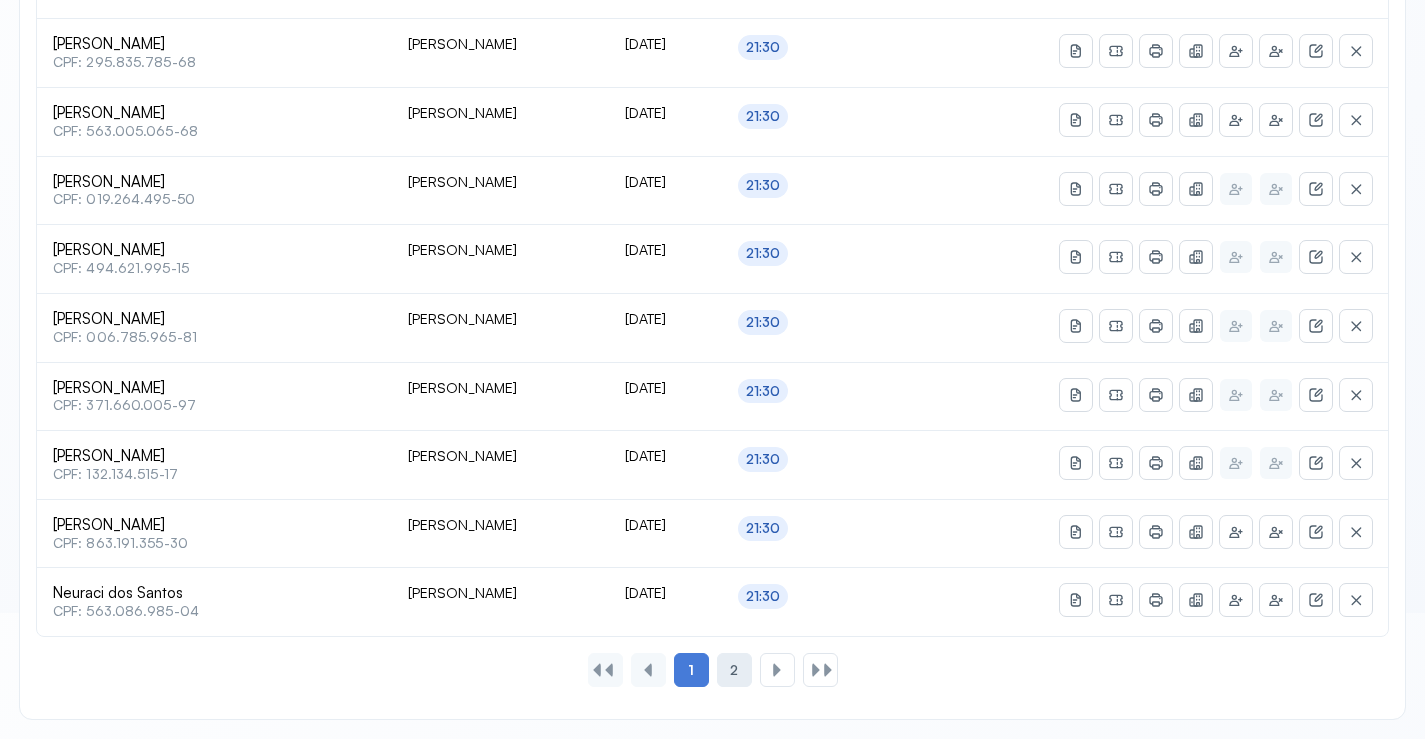 click on "2" 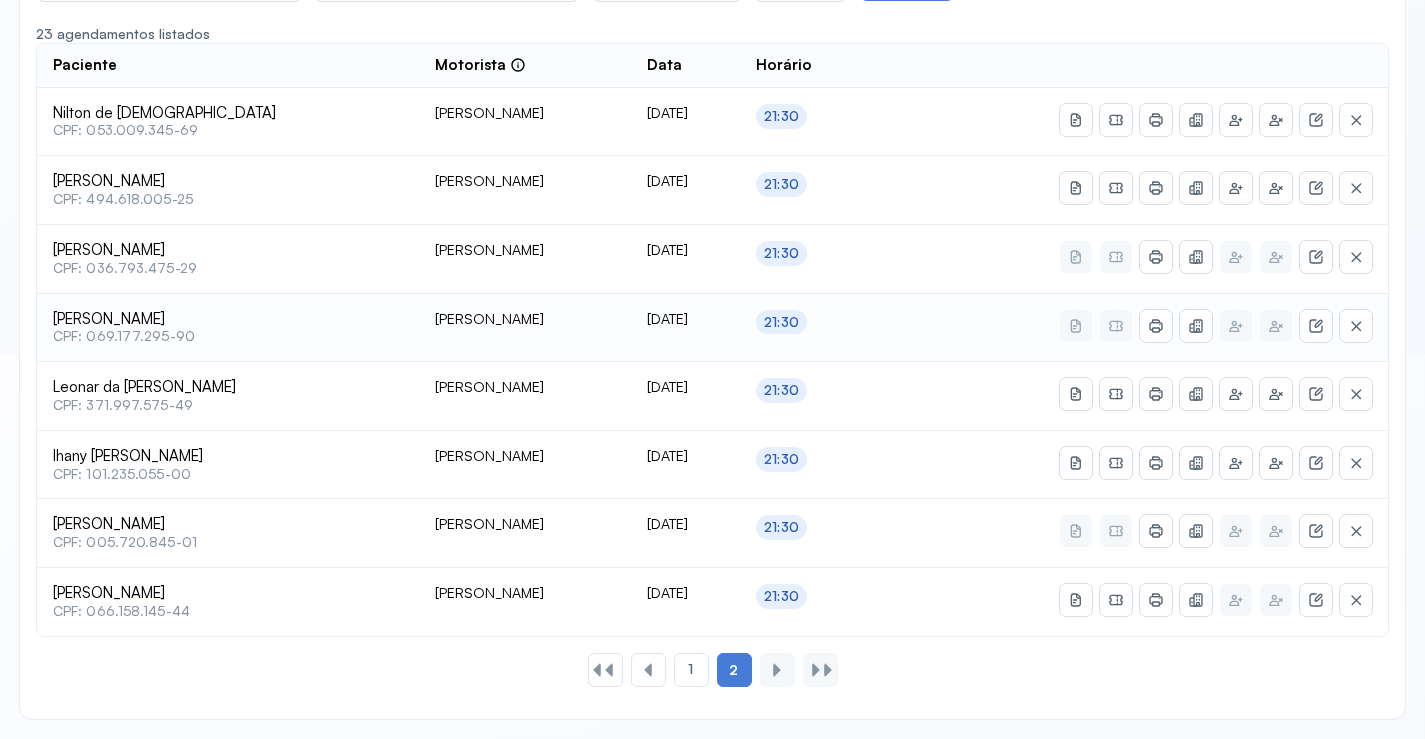 scroll, scrollTop: 285, scrollLeft: 0, axis: vertical 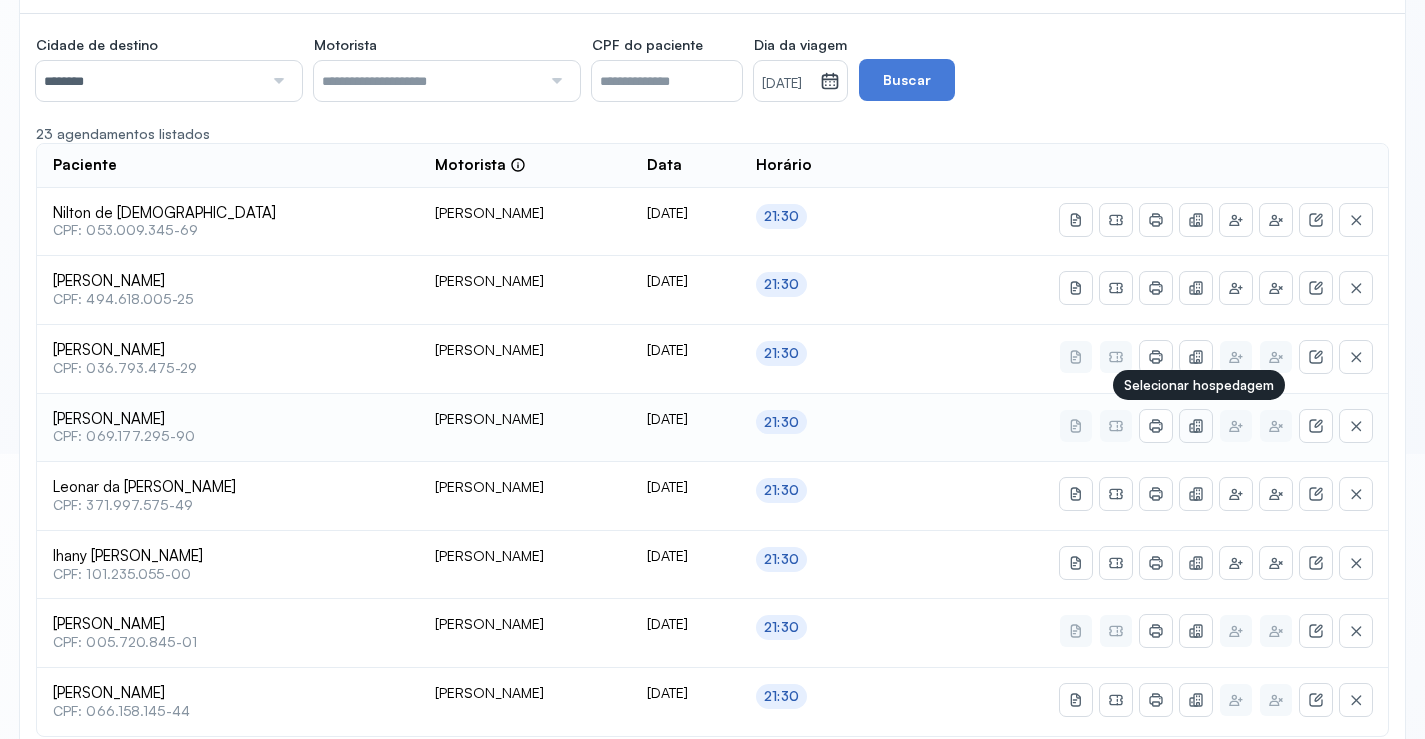 click 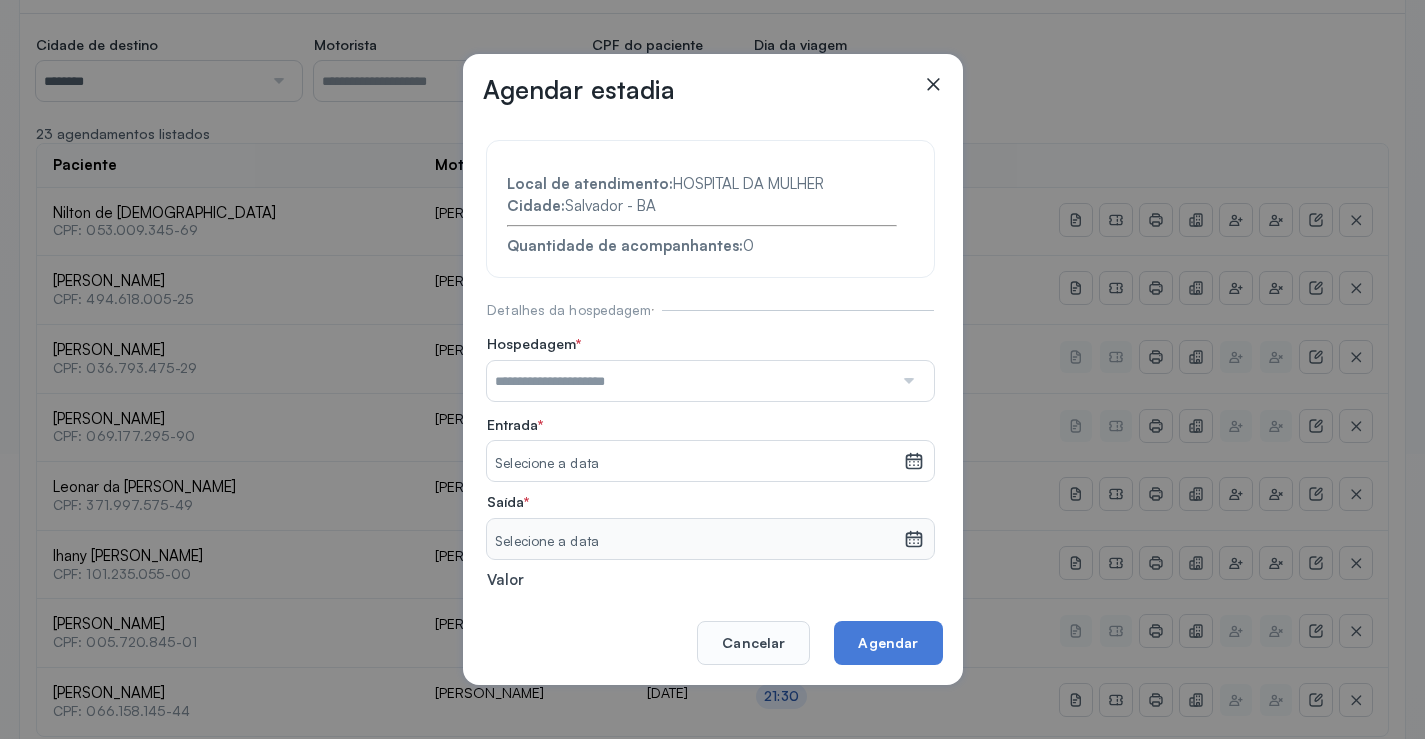 click at bounding box center (690, 381) 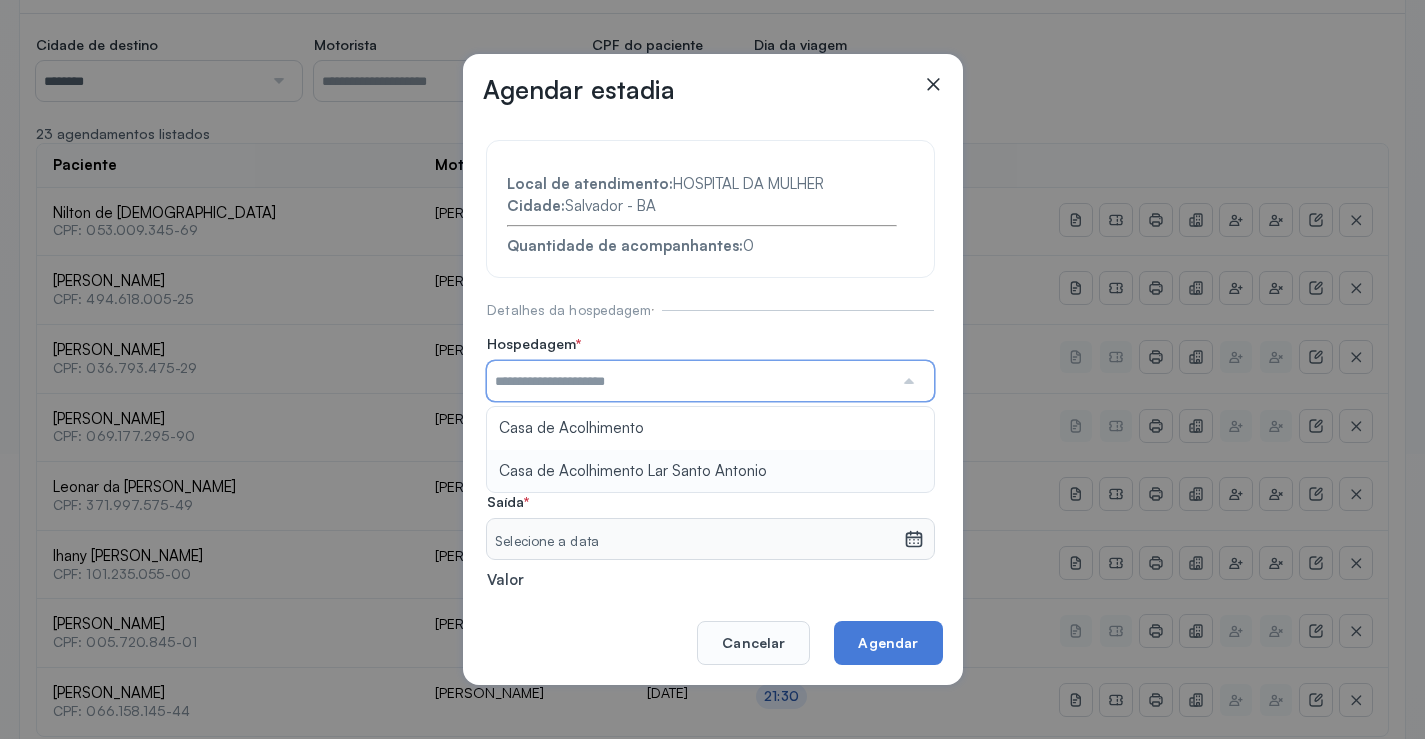 type on "**********" 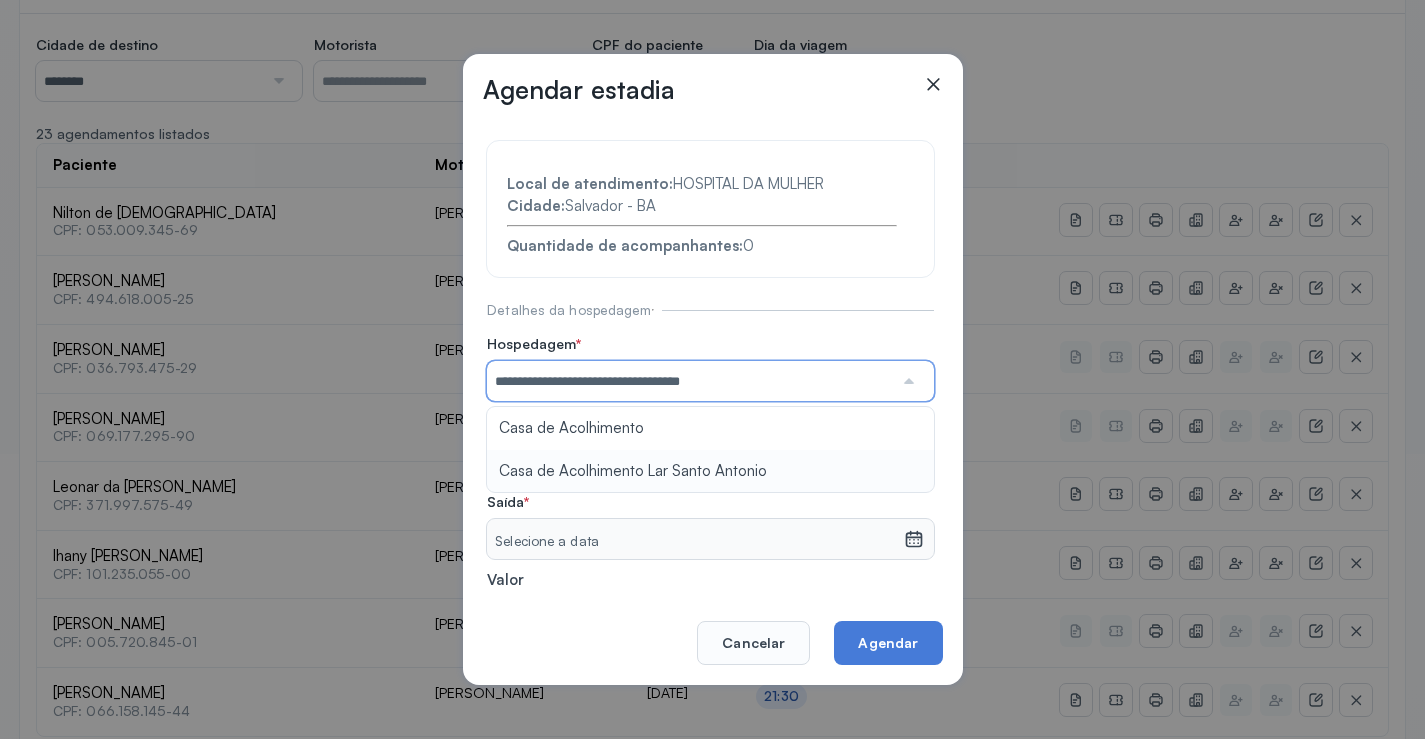click on "**********" at bounding box center (710, 436) 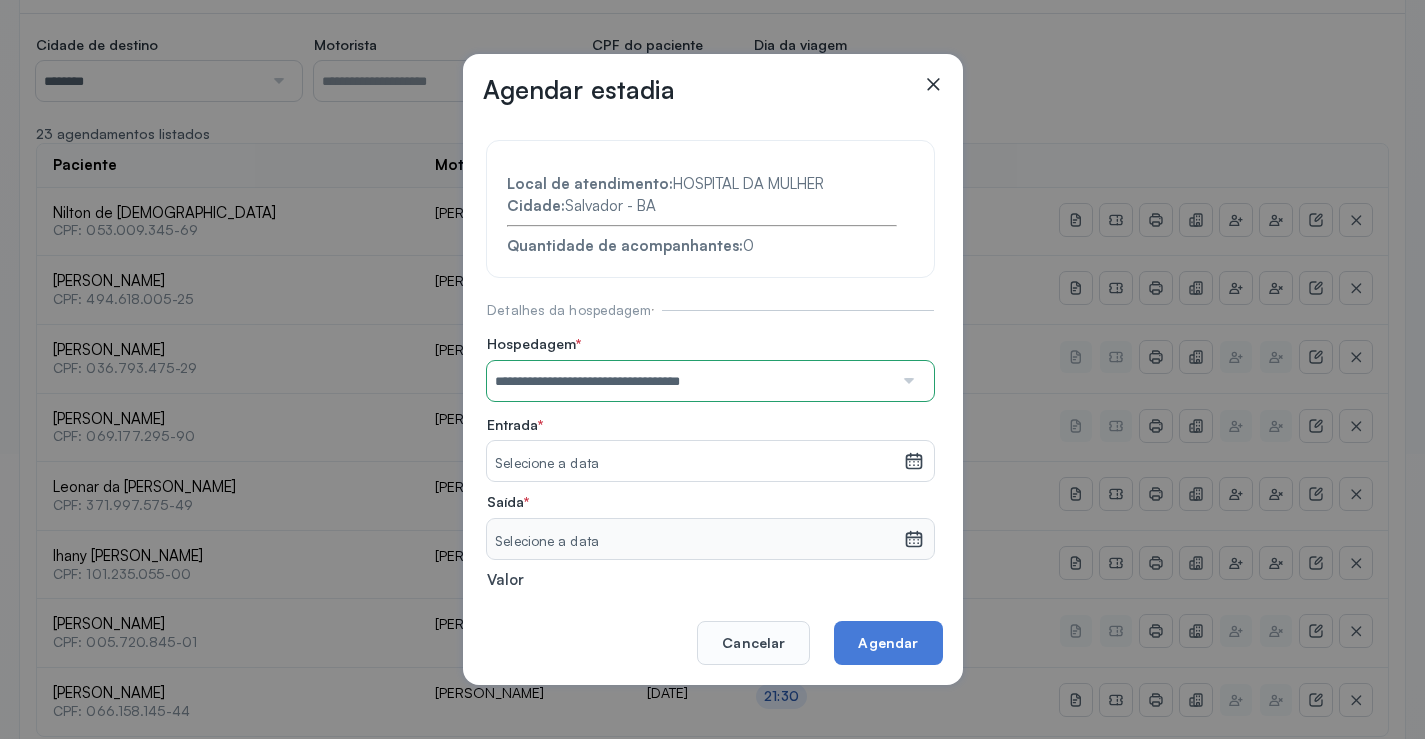 click on "Selecione a data" at bounding box center [695, 464] 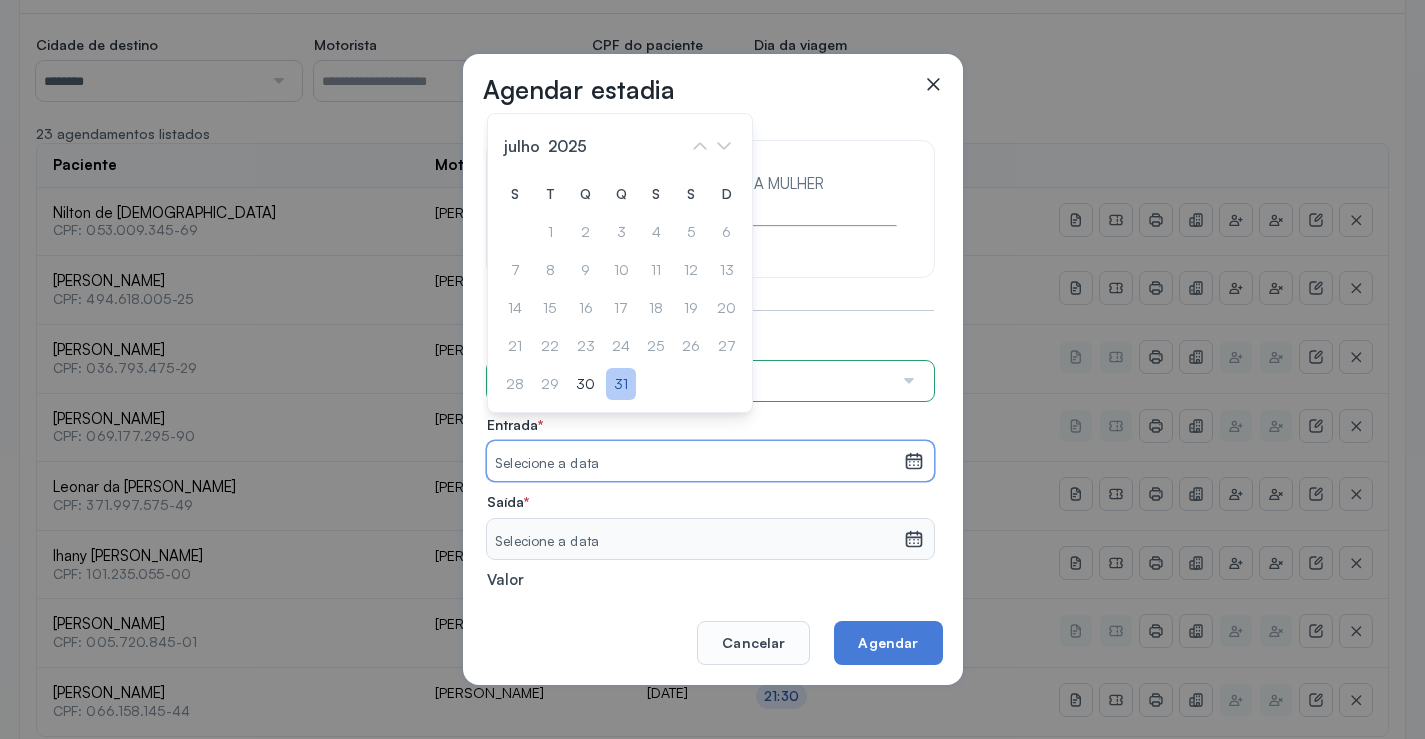 click on "31" 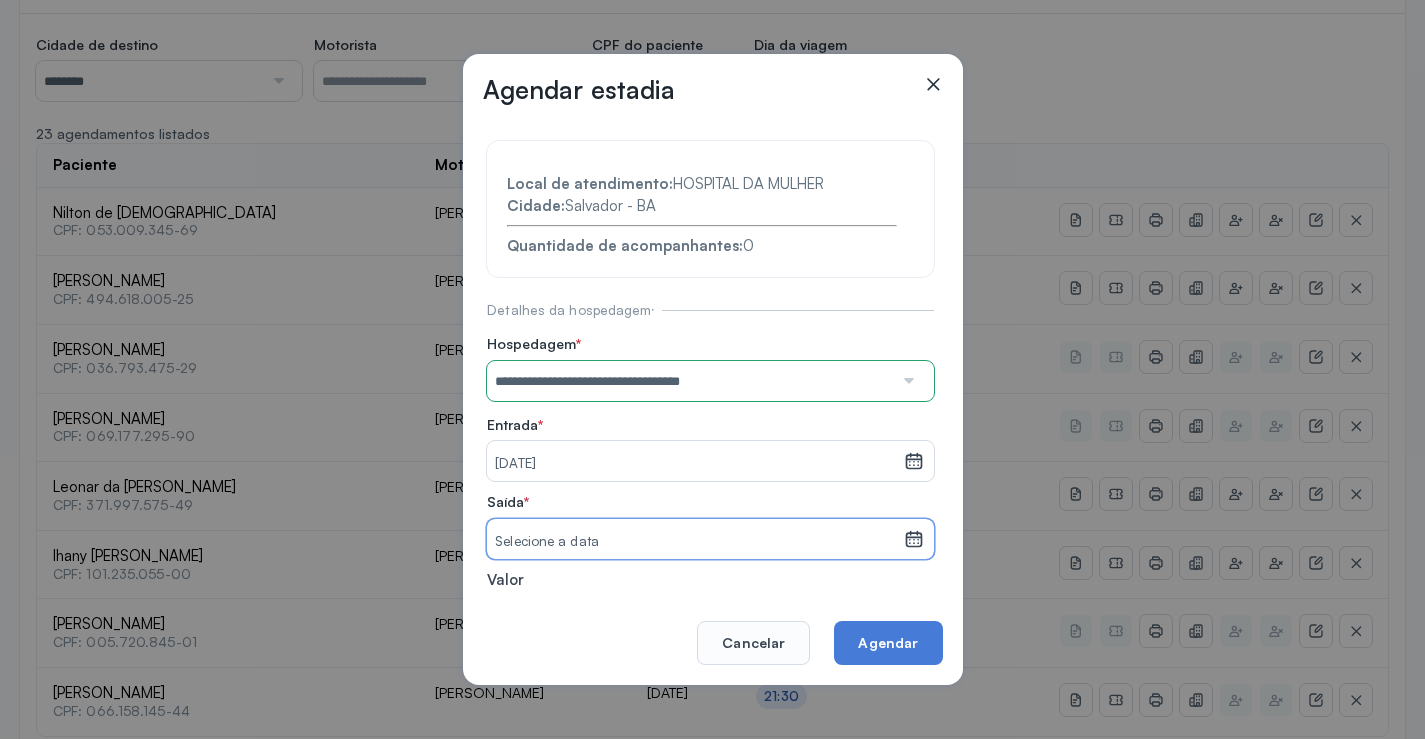 drag, startPoint x: 602, startPoint y: 529, endPoint x: 594, endPoint y: 516, distance: 15.264338 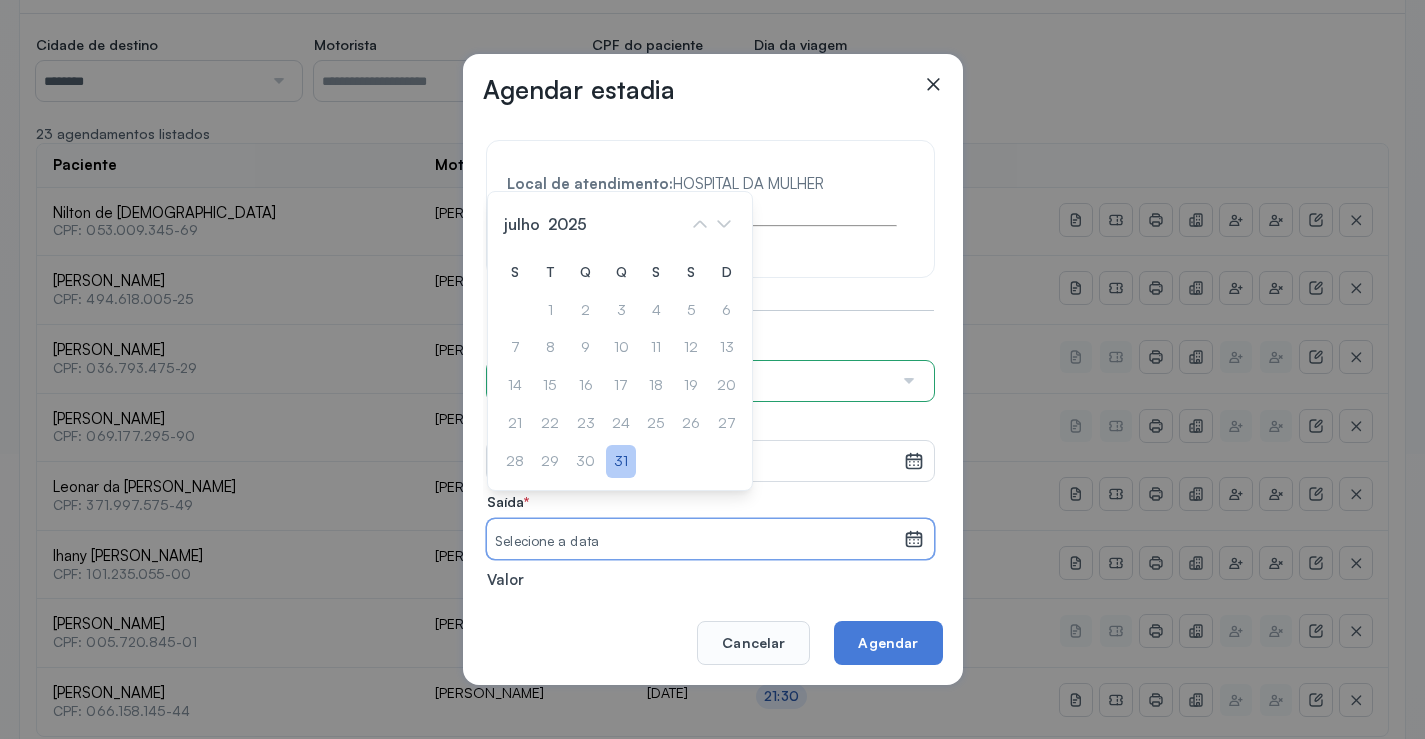 click on "31" 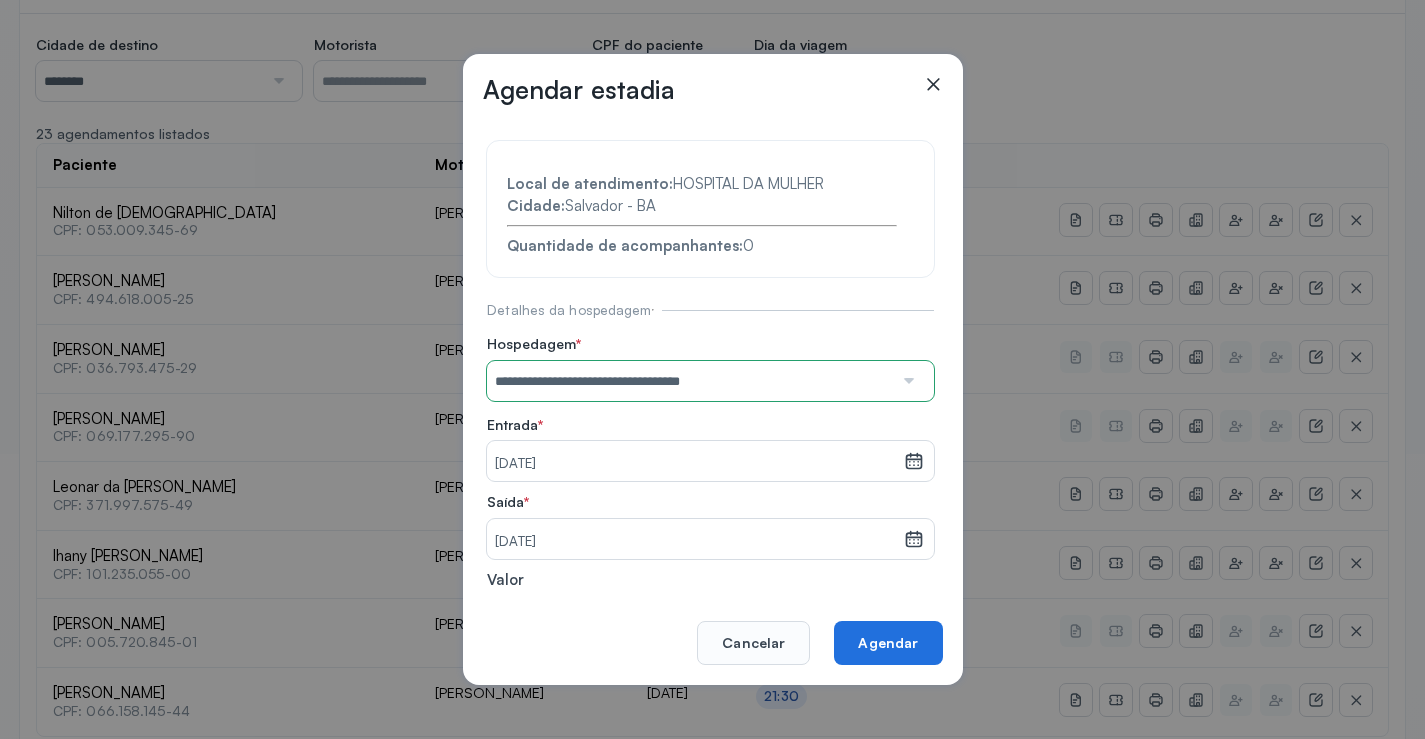 click on "Agendar" 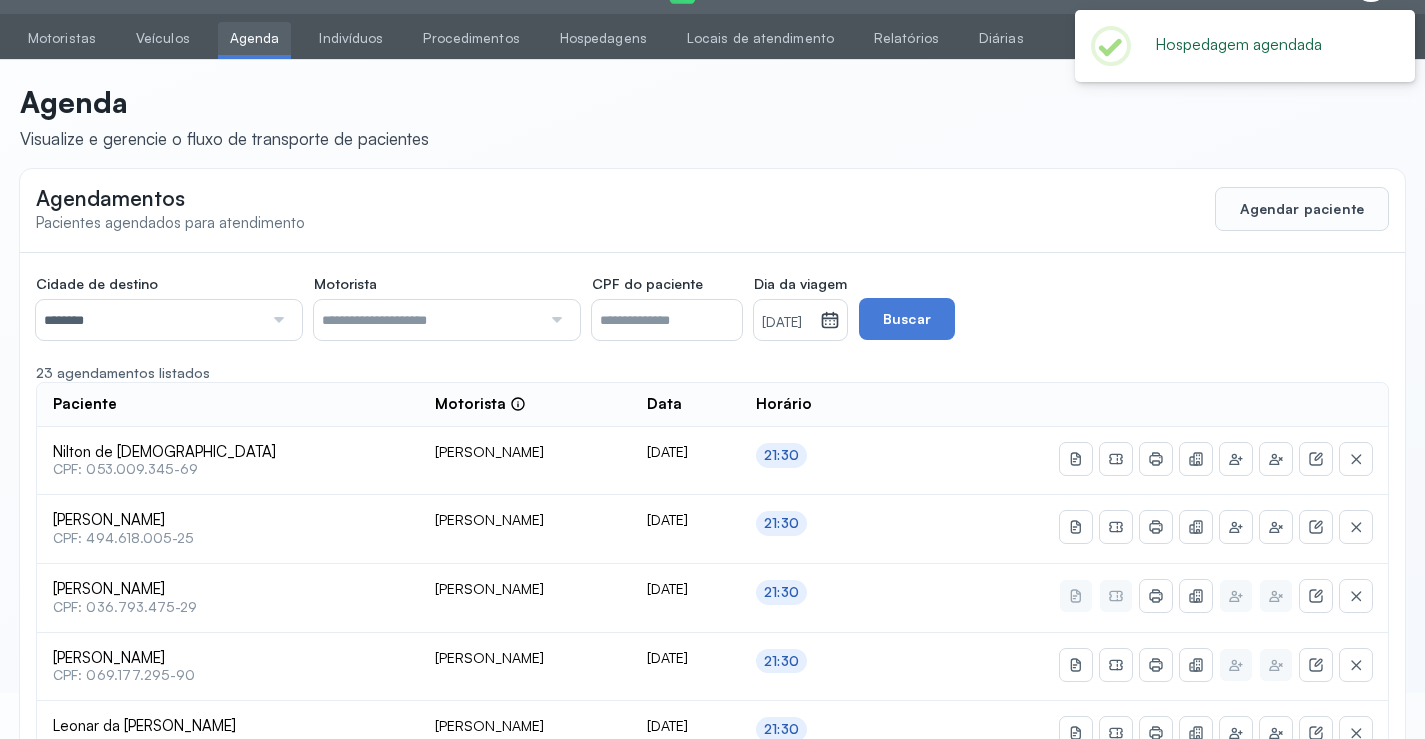 scroll, scrollTop: 285, scrollLeft: 0, axis: vertical 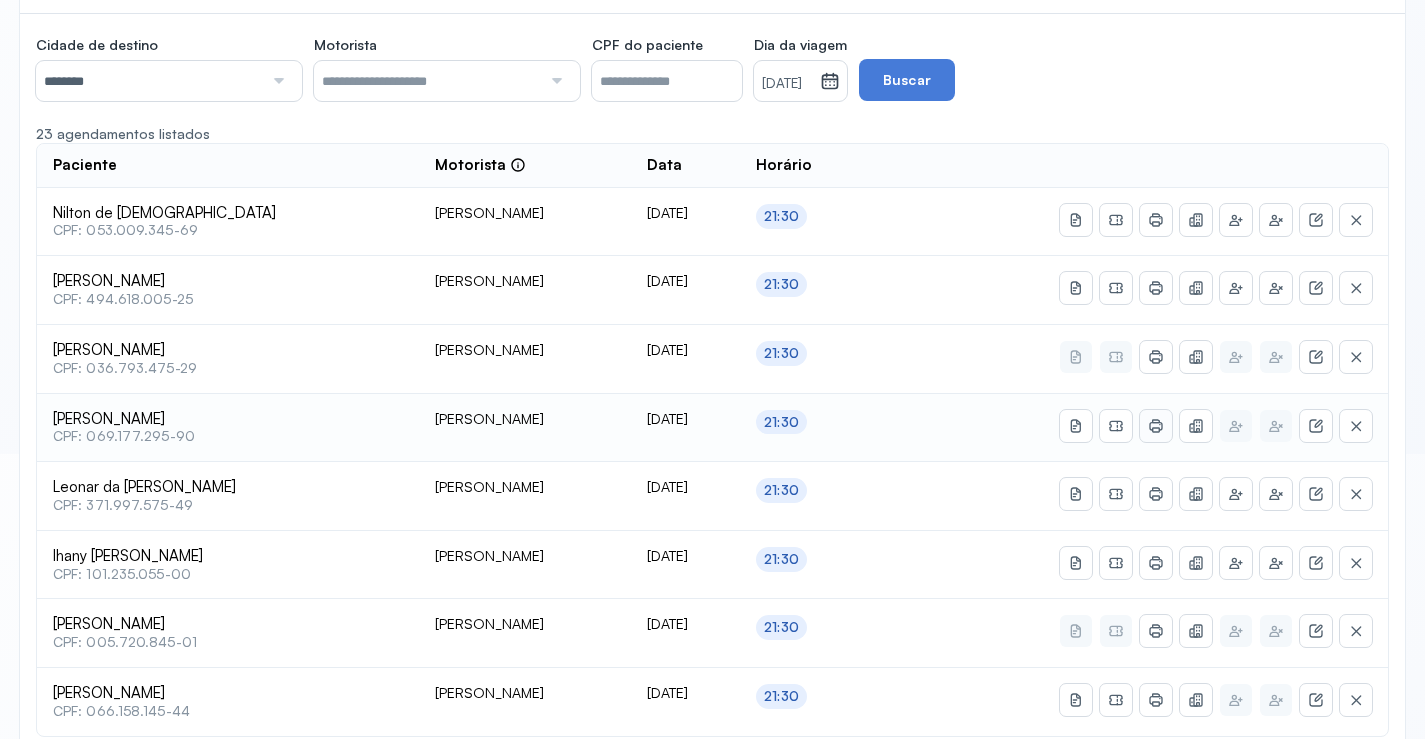 click 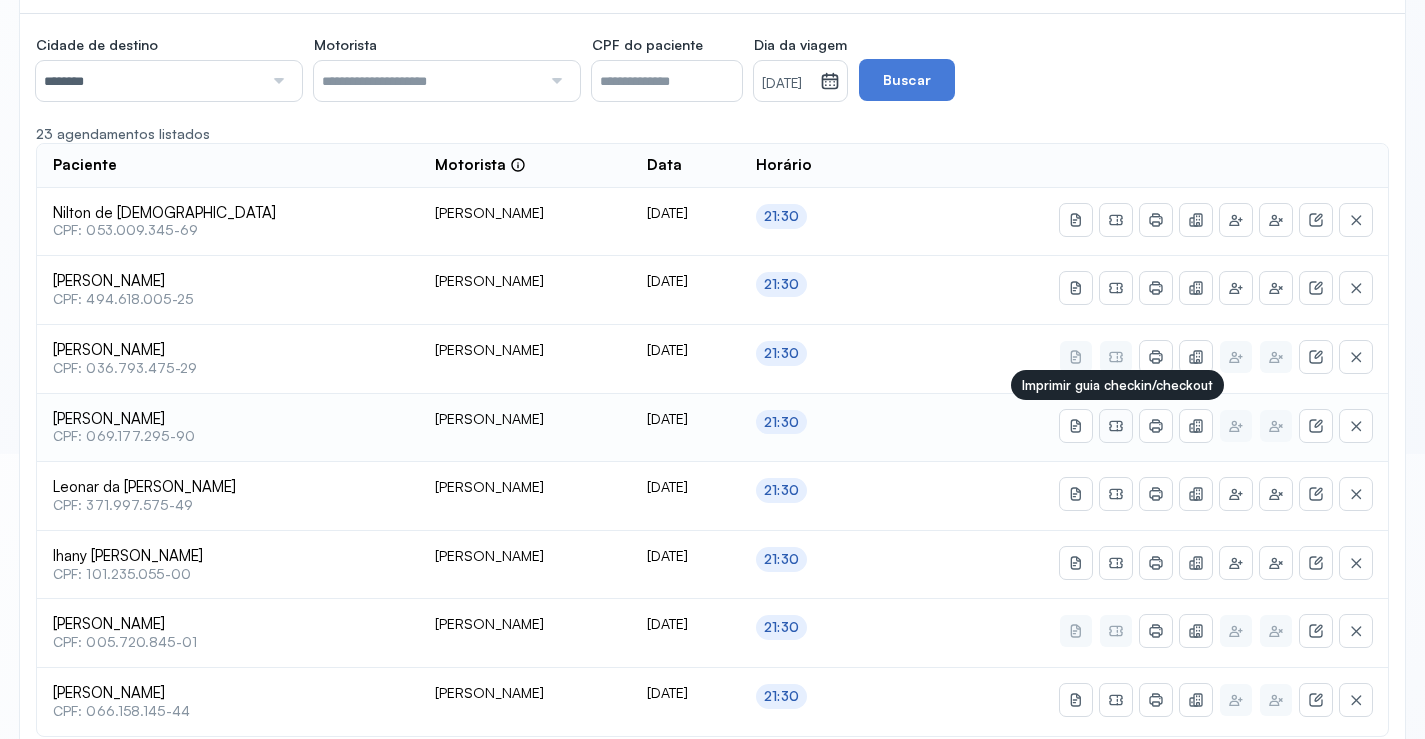 click 